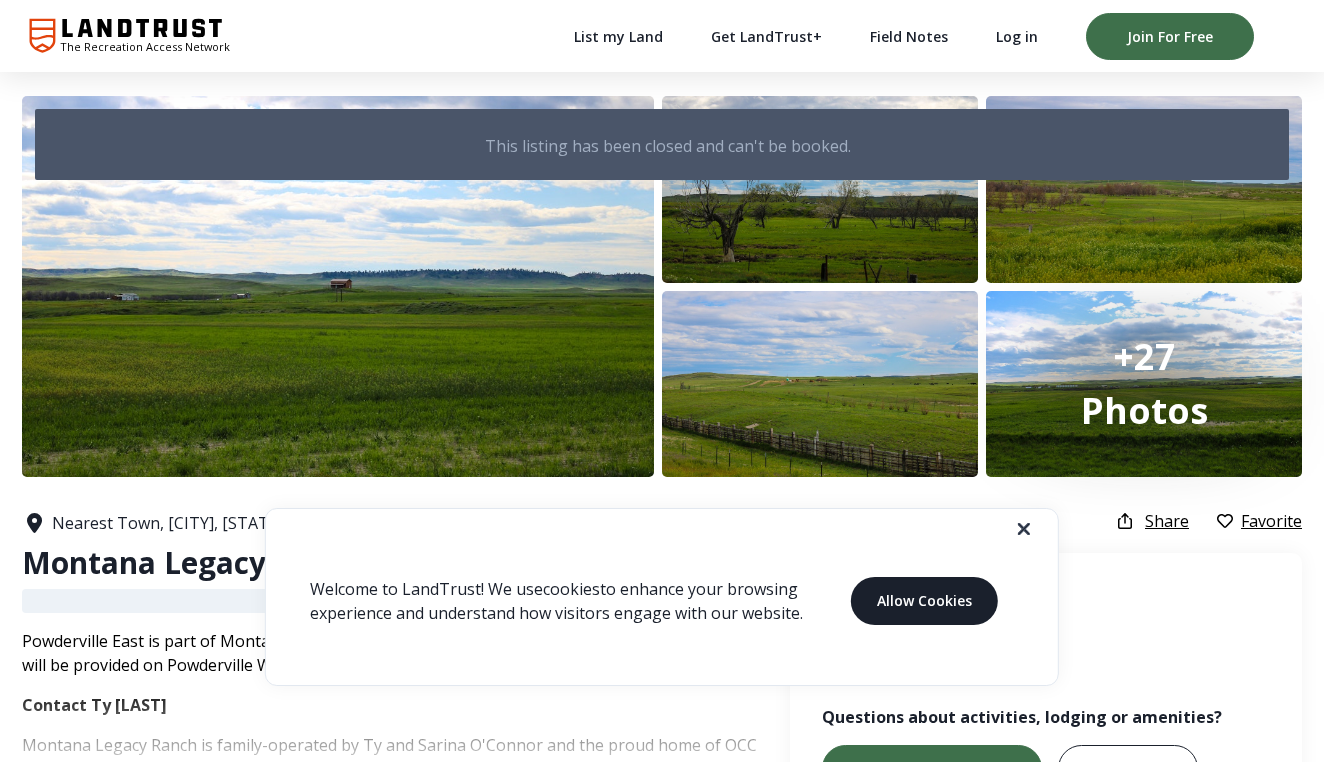 scroll, scrollTop: 0, scrollLeft: 0, axis: both 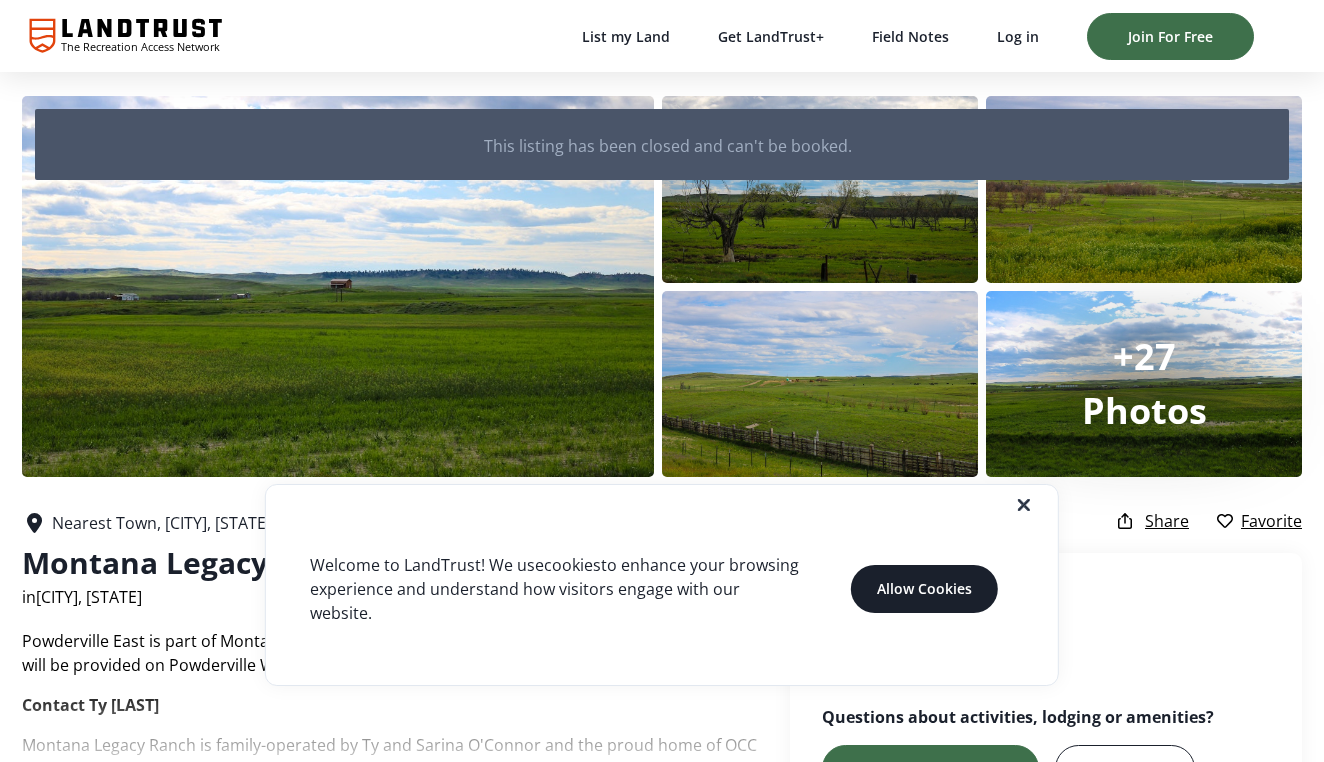 click on "in [CITY], [STATE]" at bounding box center (336, 597) 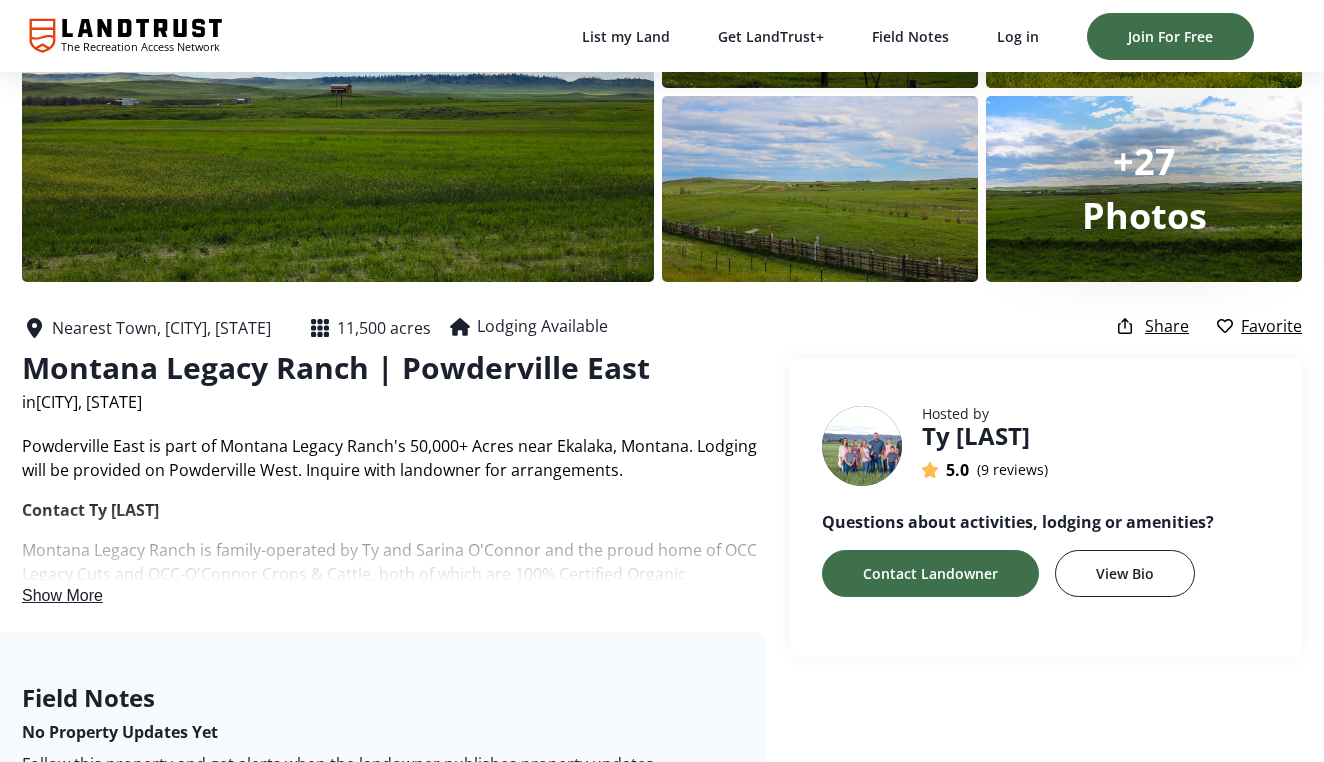 scroll, scrollTop: 195, scrollLeft: 0, axis: vertical 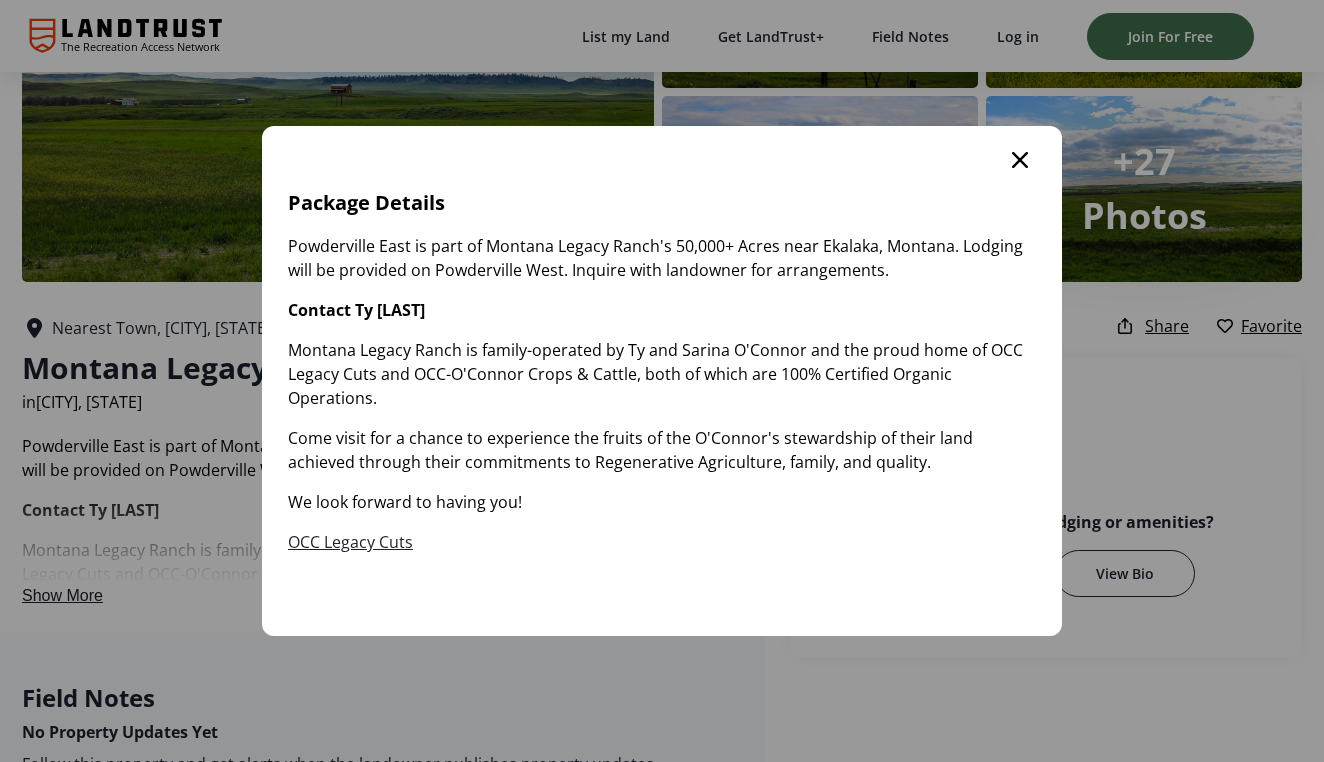click 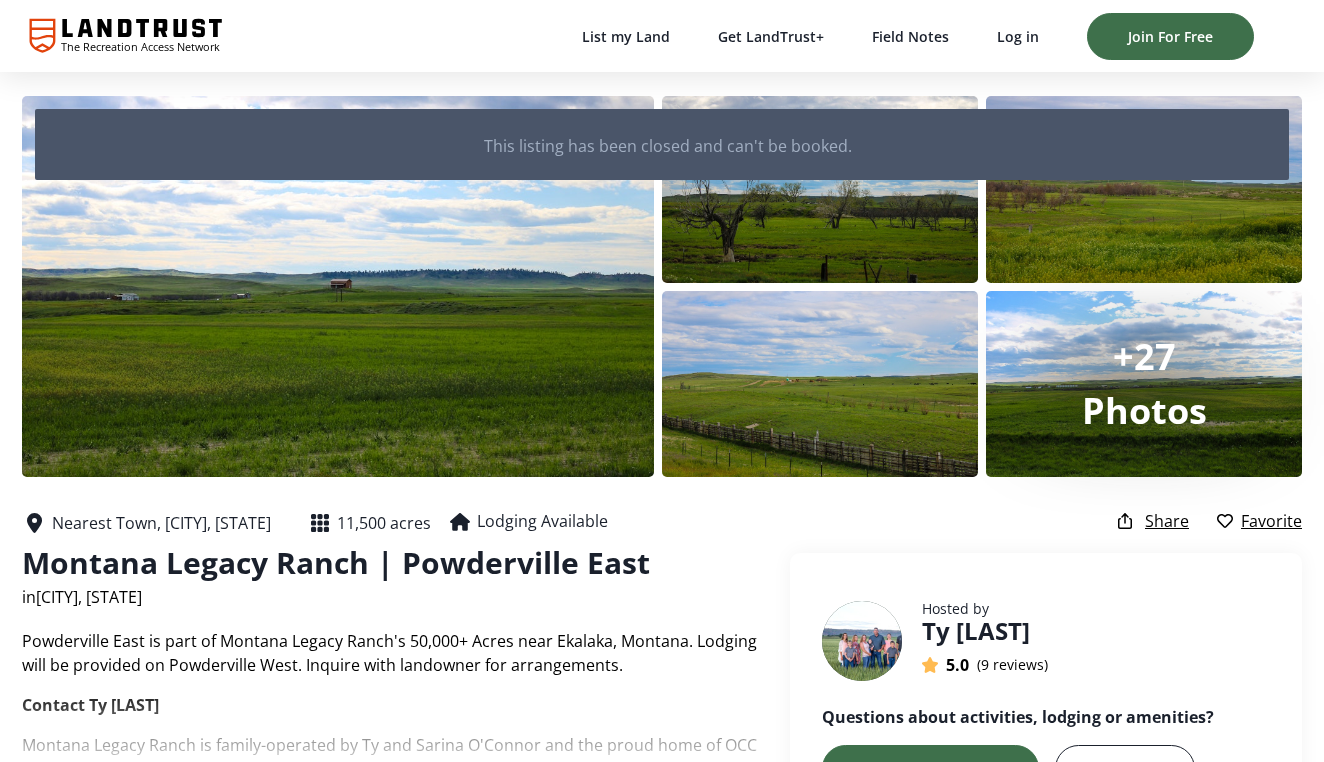 scroll, scrollTop: 195, scrollLeft: 0, axis: vertical 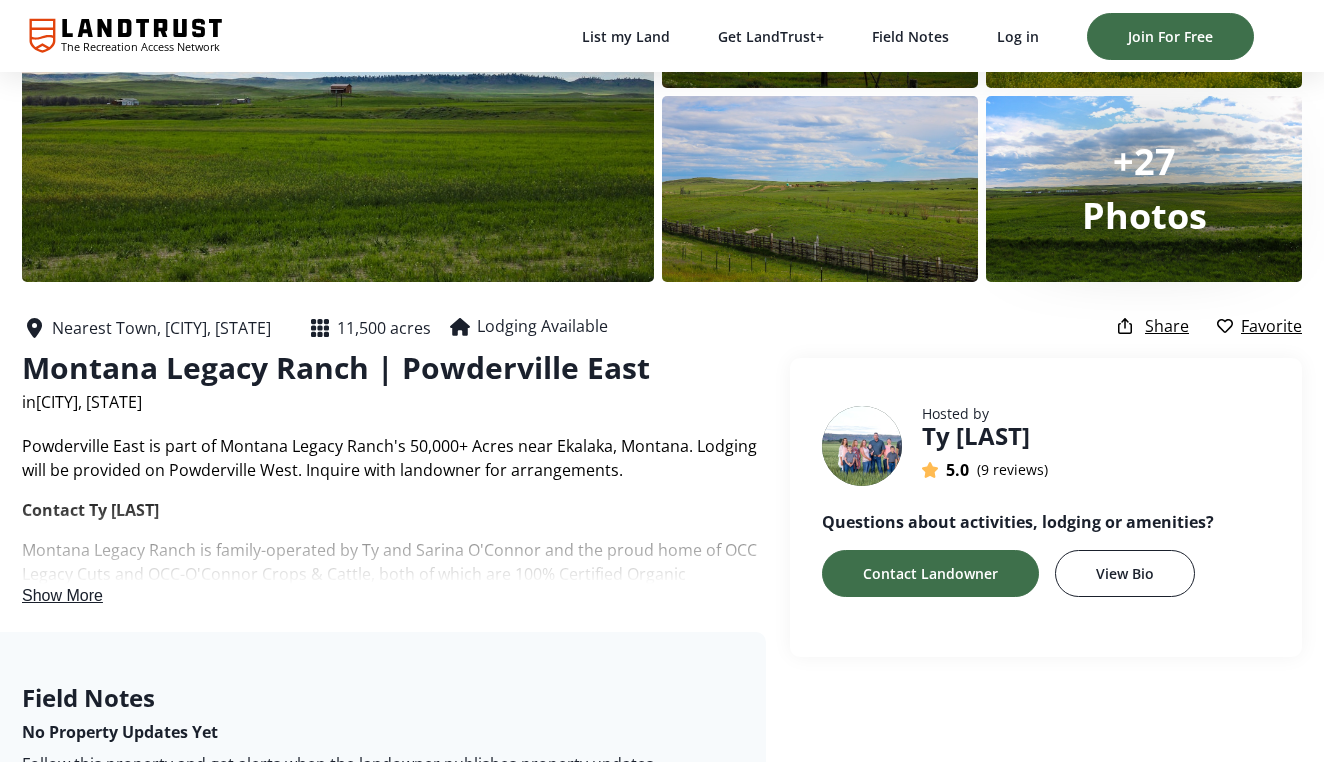 click on "Show More" at bounding box center (62, 595) 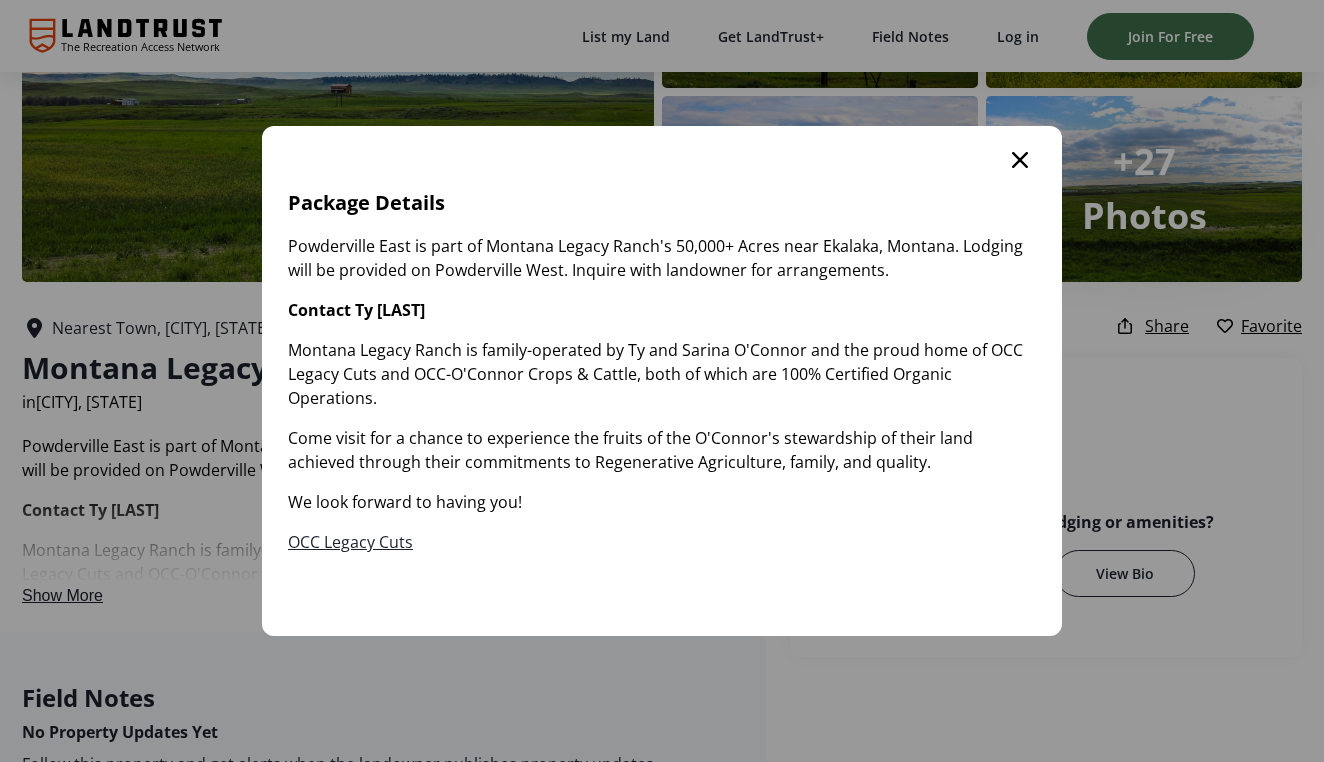 scroll, scrollTop: 0, scrollLeft: 0, axis: both 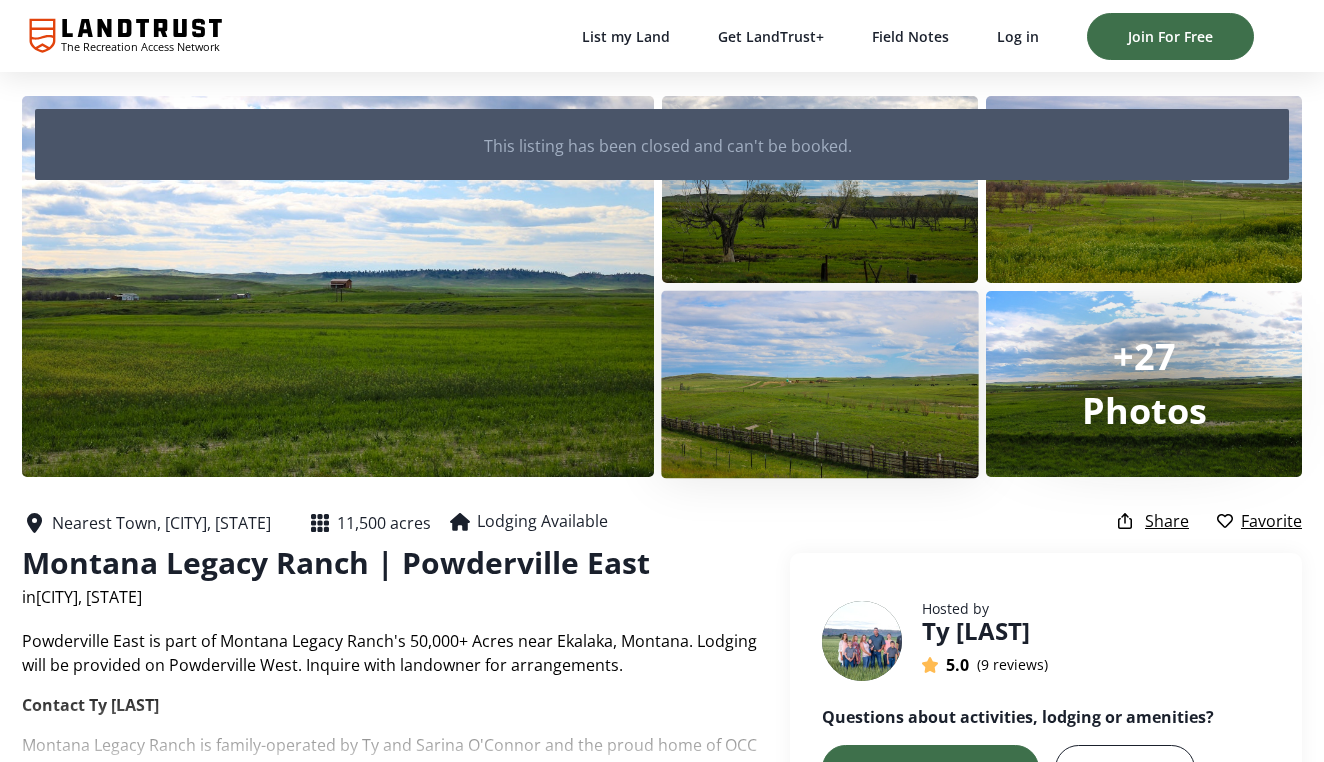 click at bounding box center [820, 383] 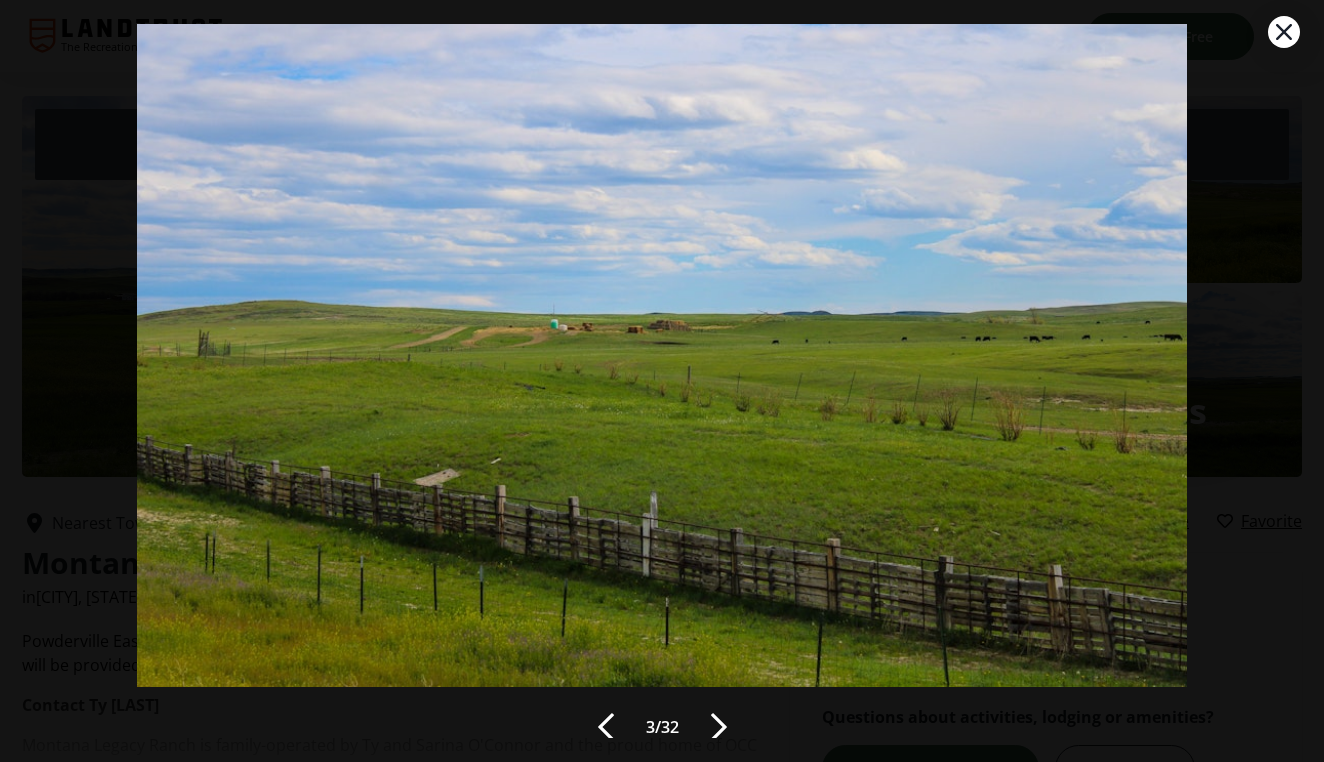 click at bounding box center (719, 727) 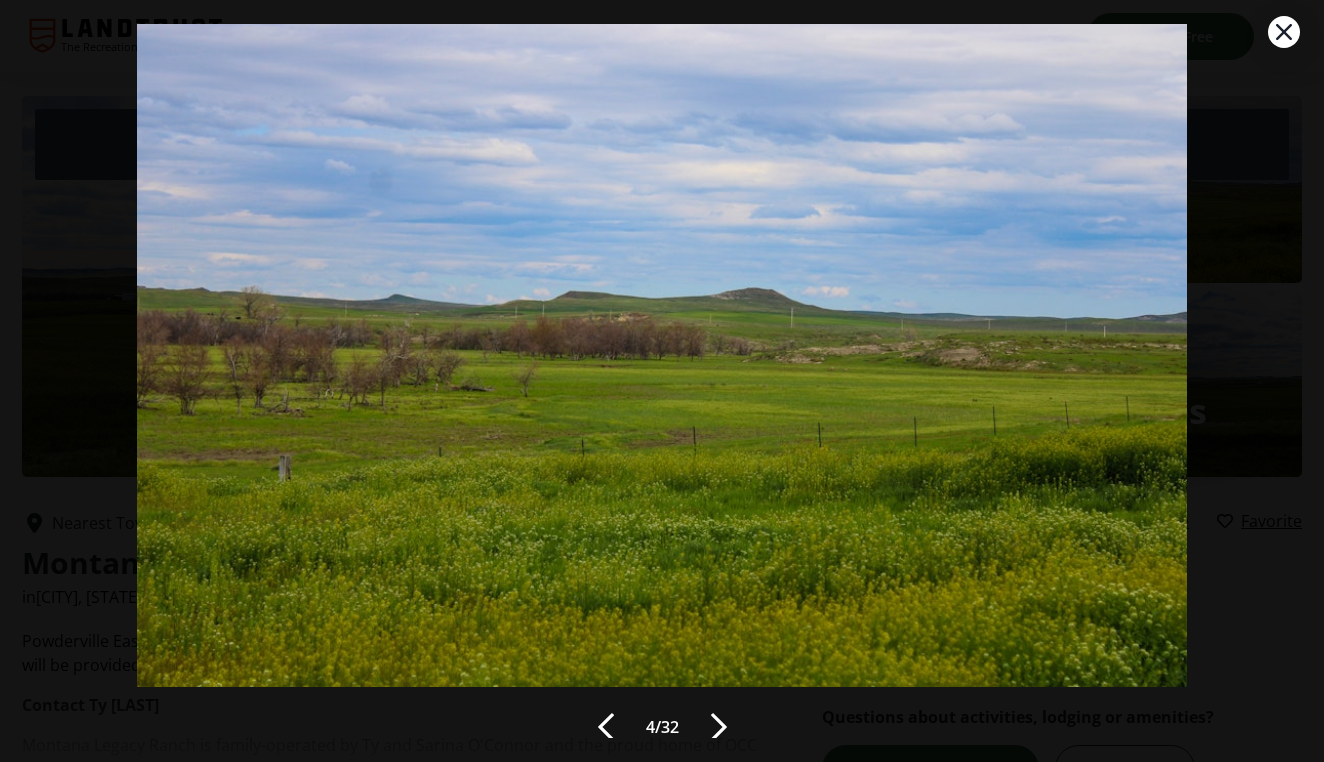 click at bounding box center (719, 727) 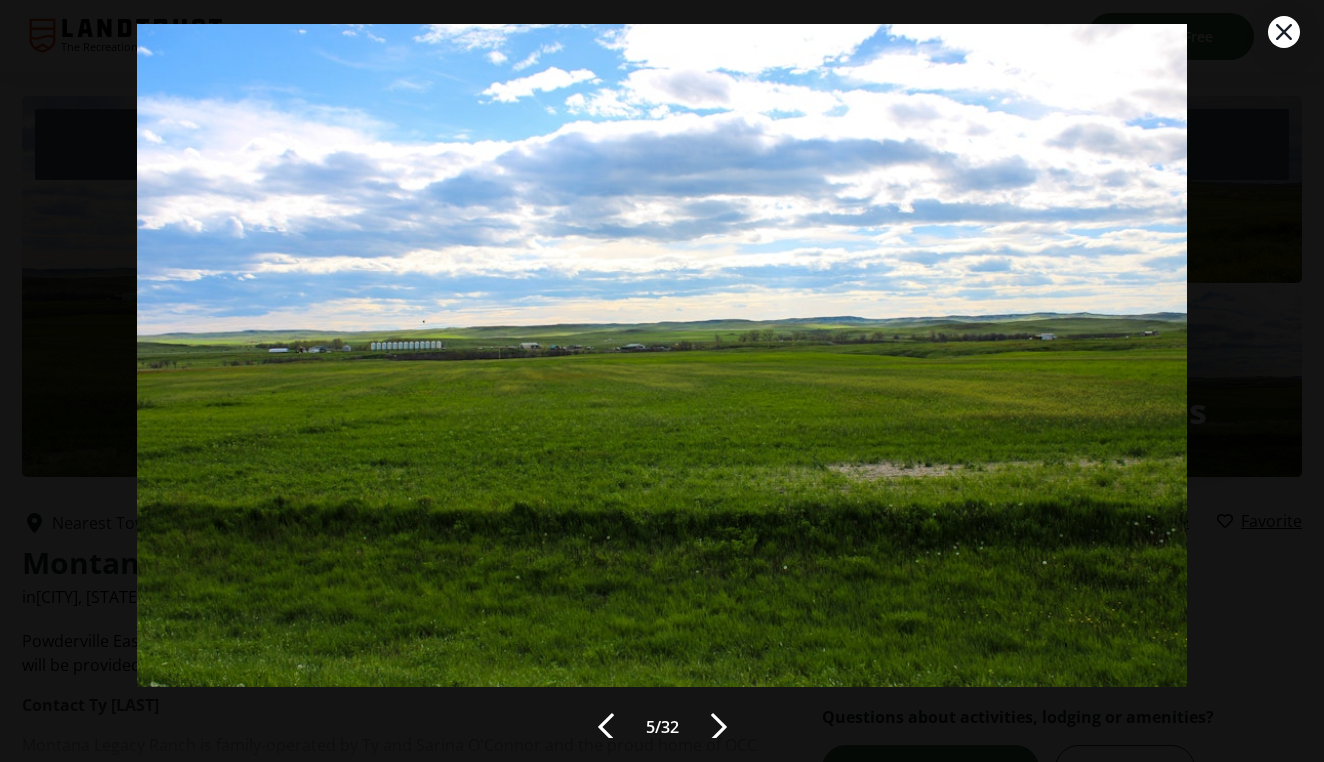 click at bounding box center [719, 727] 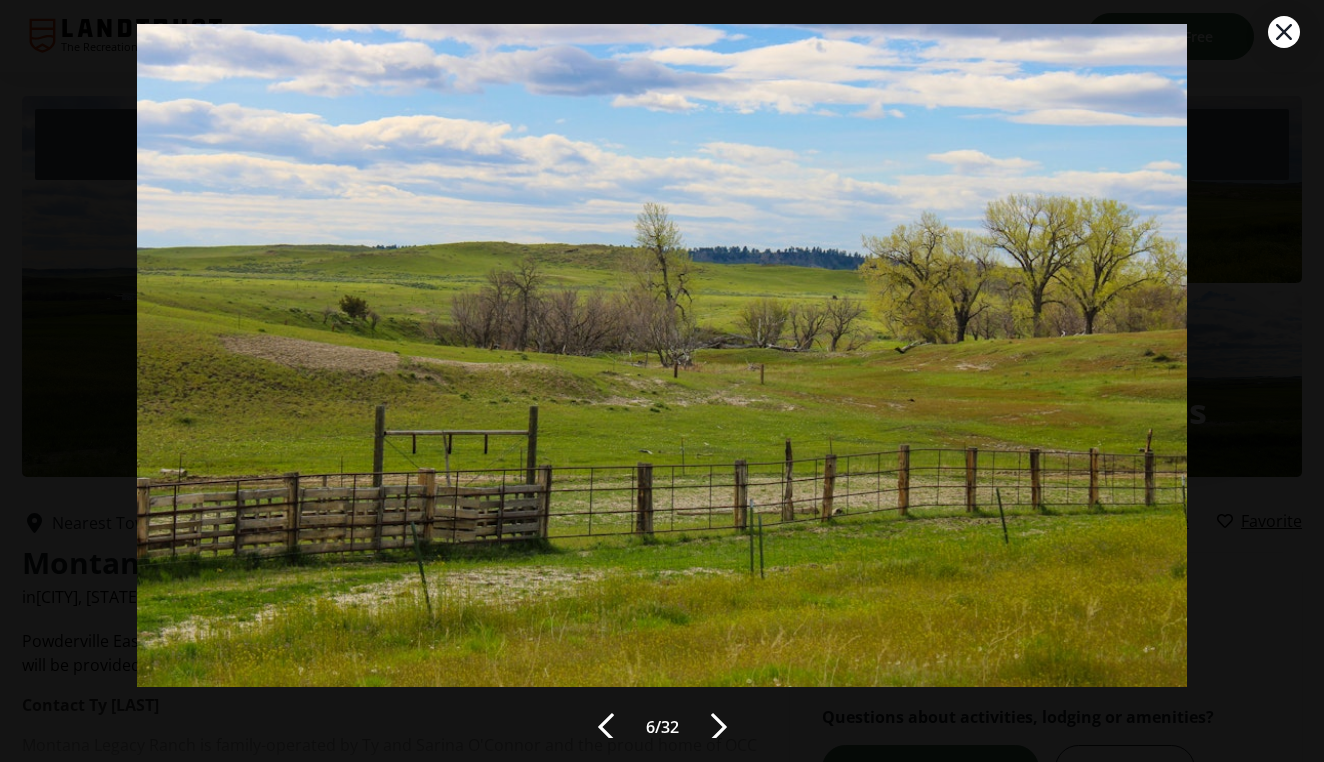 click at bounding box center [719, 727] 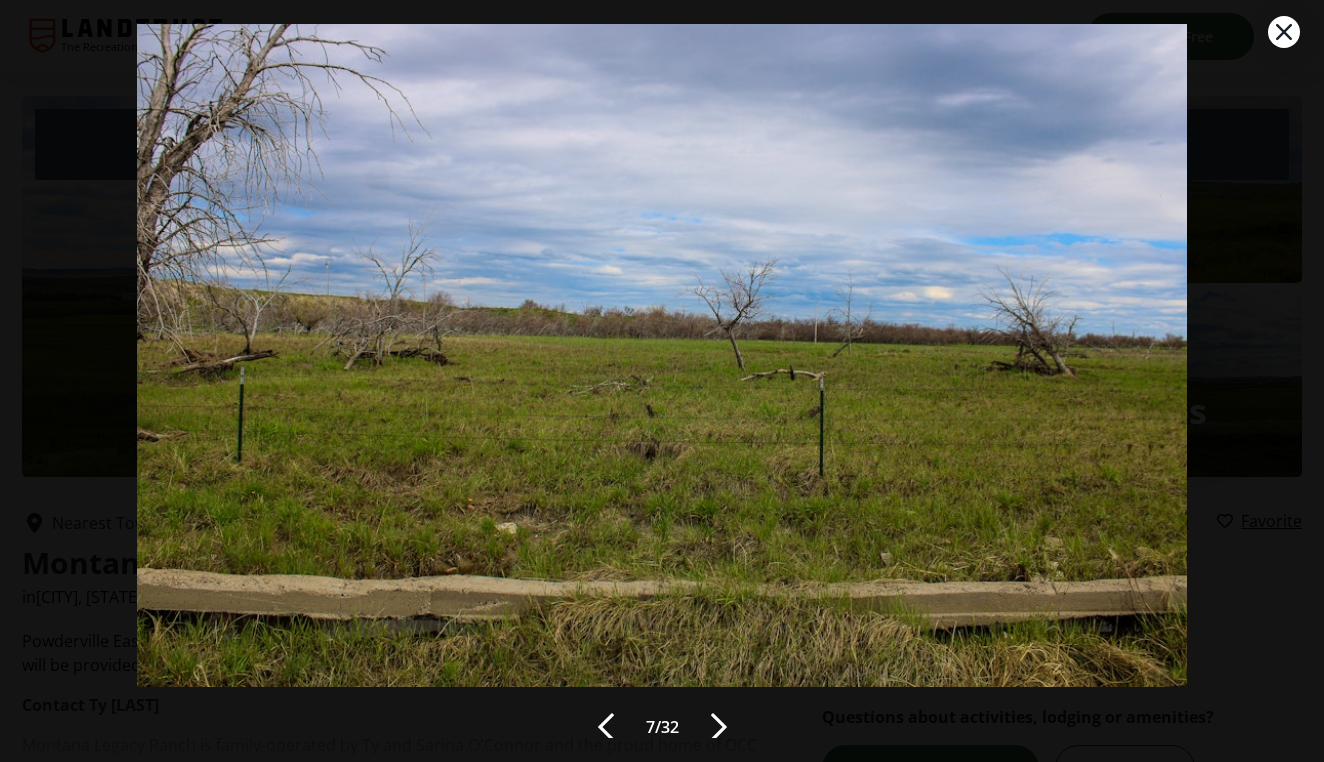 click at bounding box center [719, 727] 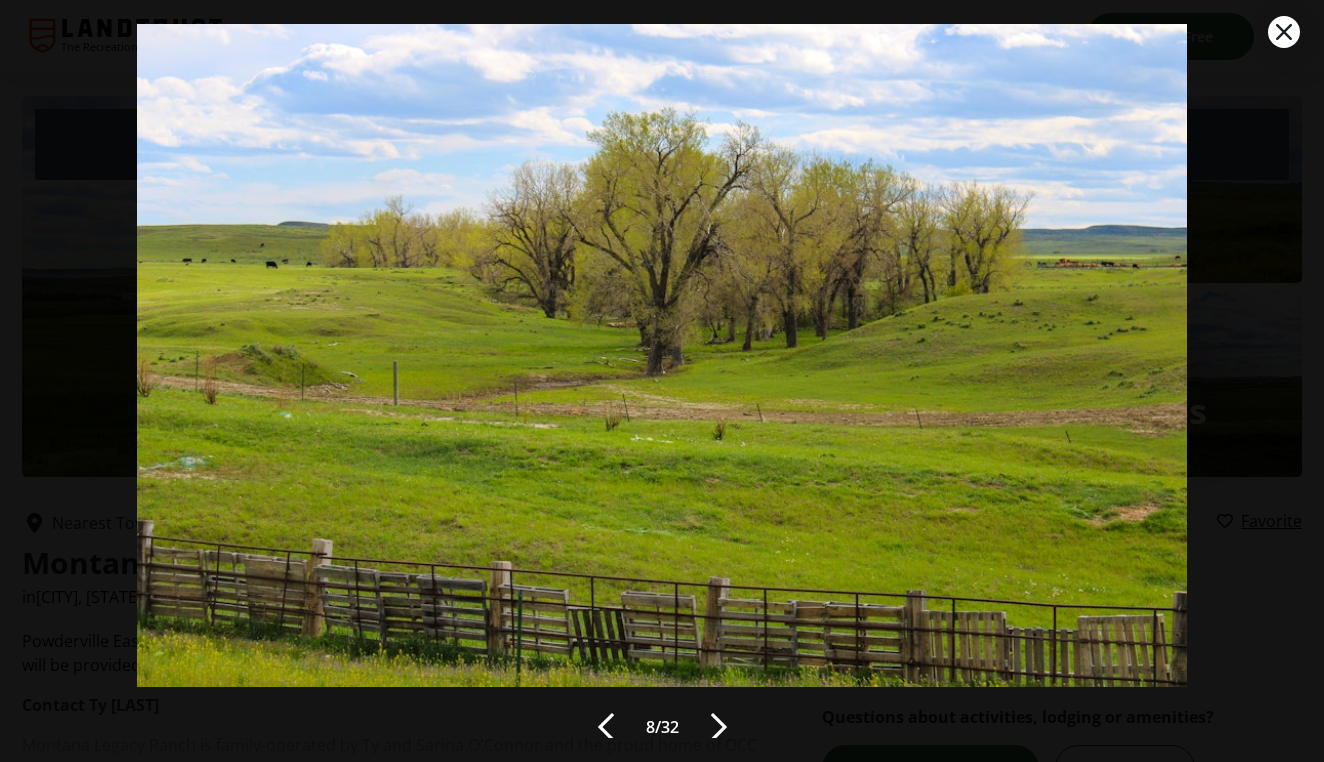 click at bounding box center (719, 727) 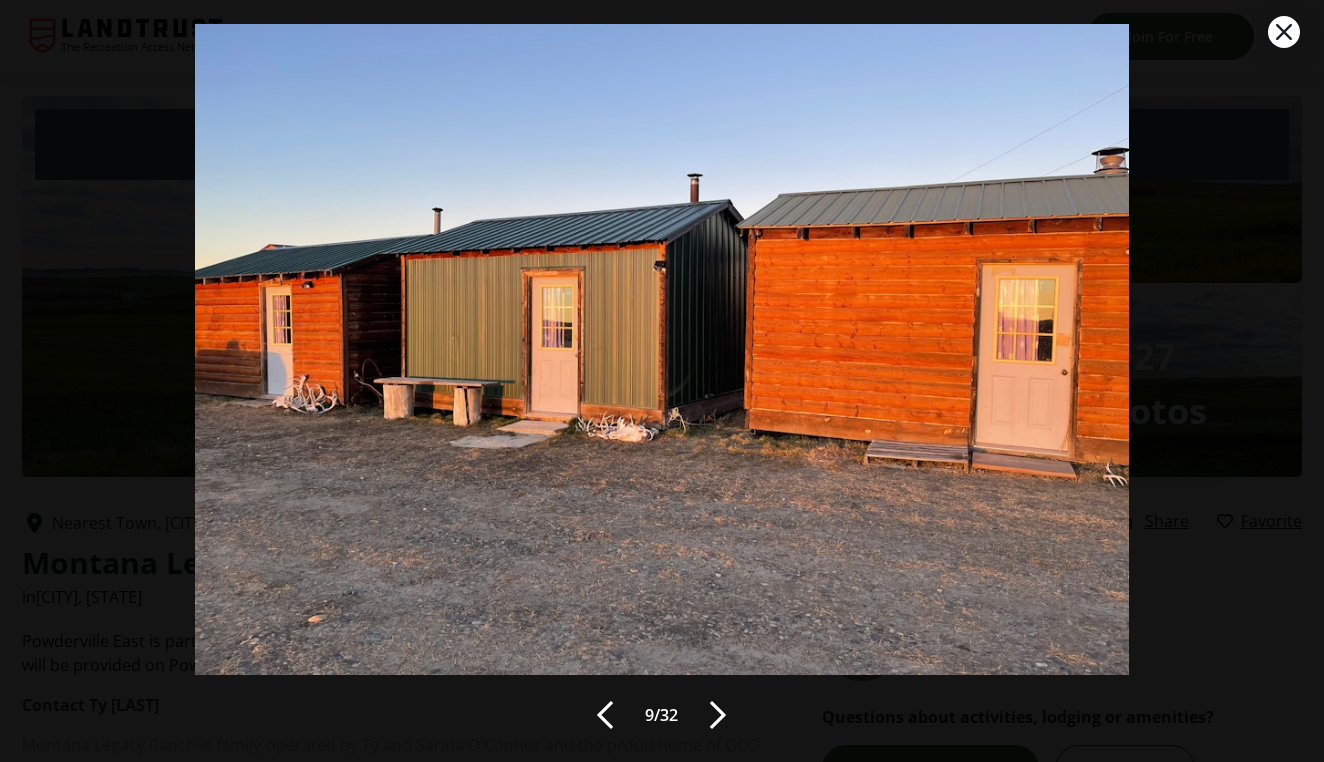 click at bounding box center (718, 715) 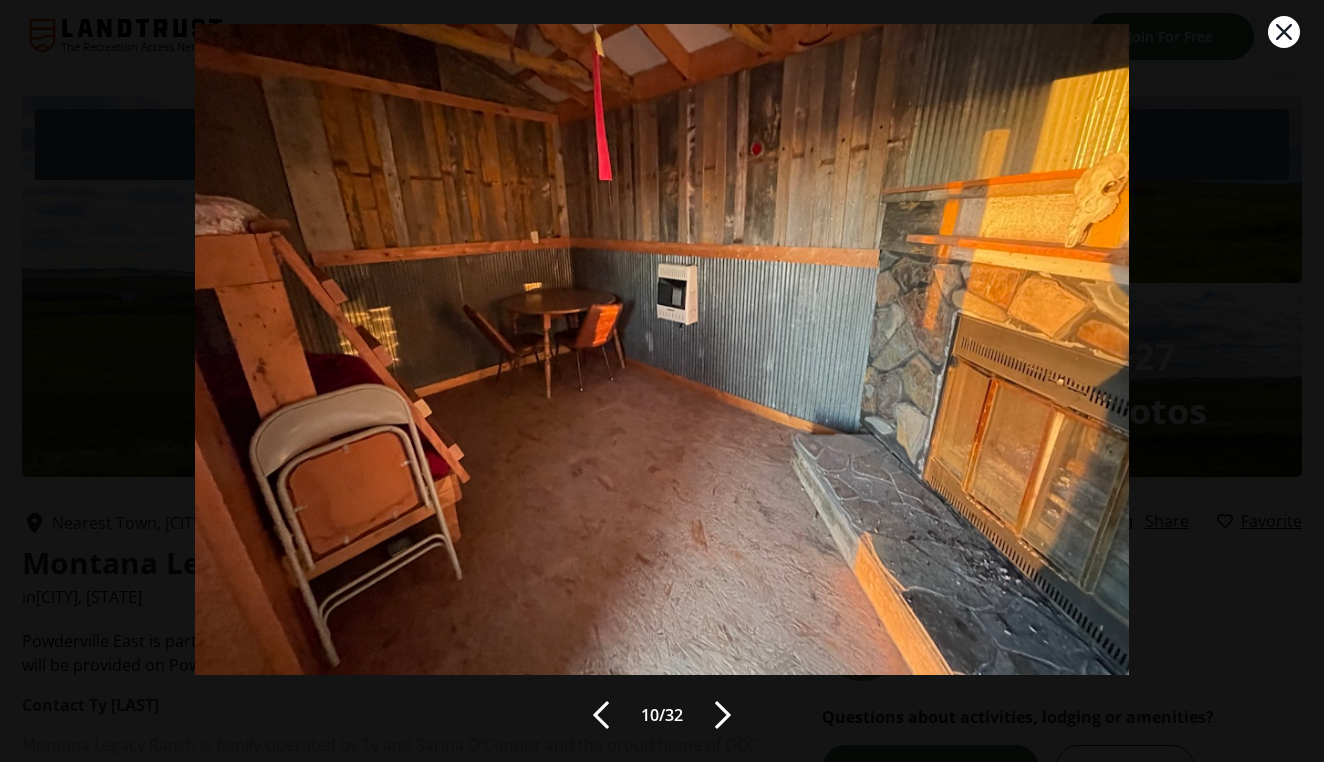 click at bounding box center (723, 715) 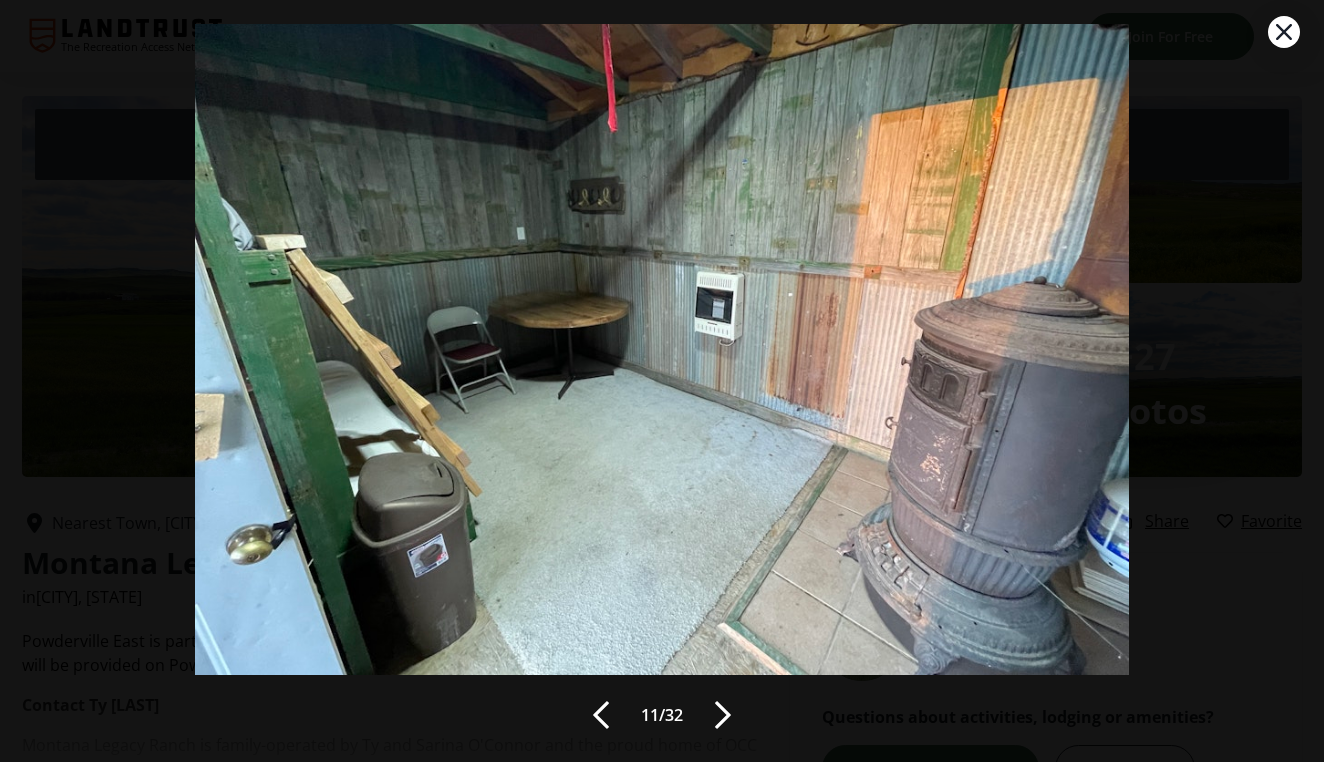 click at bounding box center (723, 715) 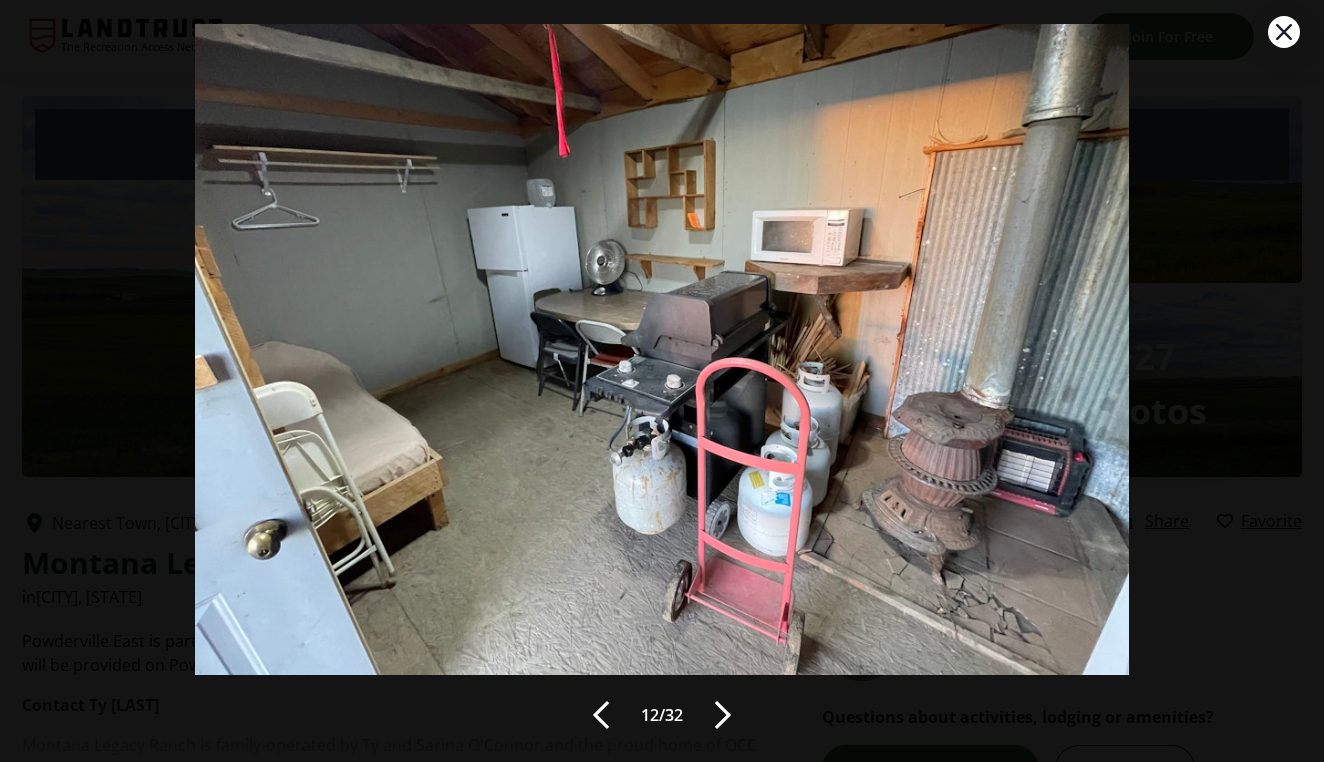 click at bounding box center [723, 715] 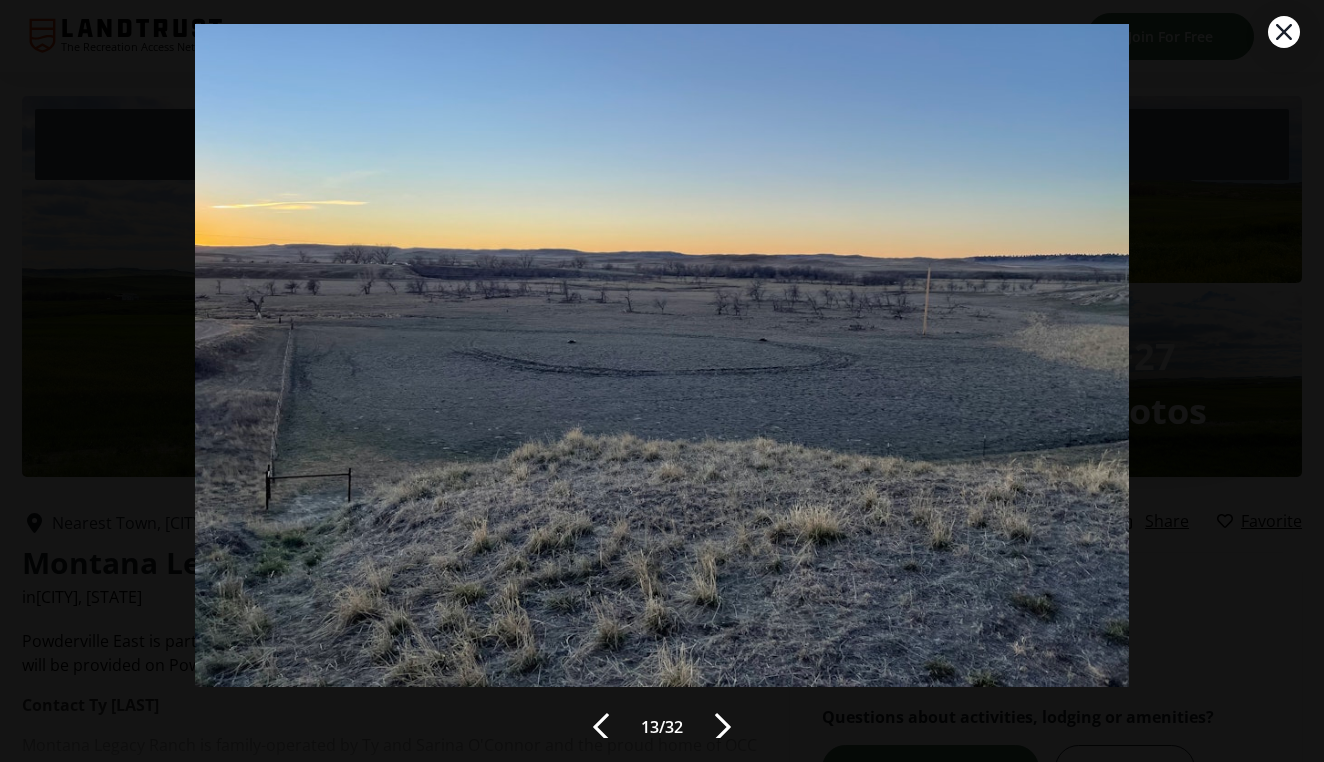 click at bounding box center [723, 727] 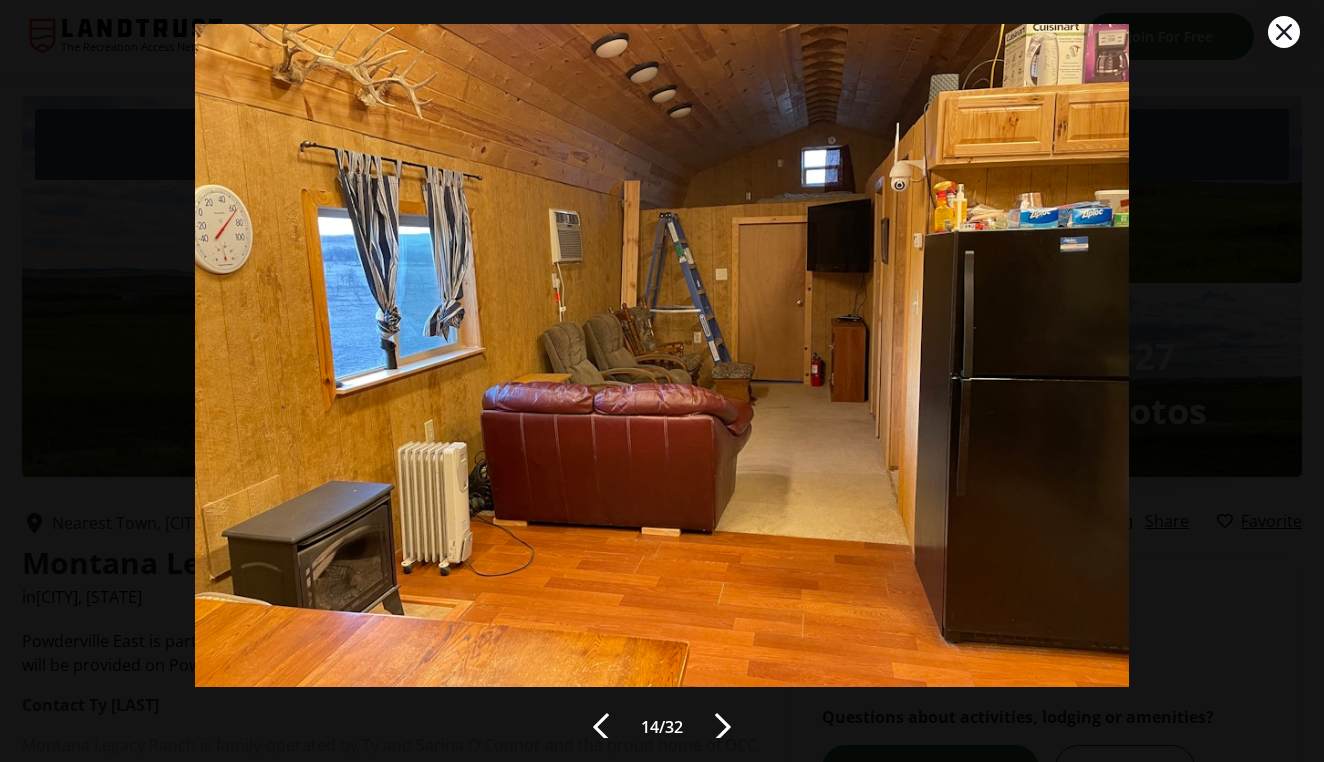 click at bounding box center [723, 727] 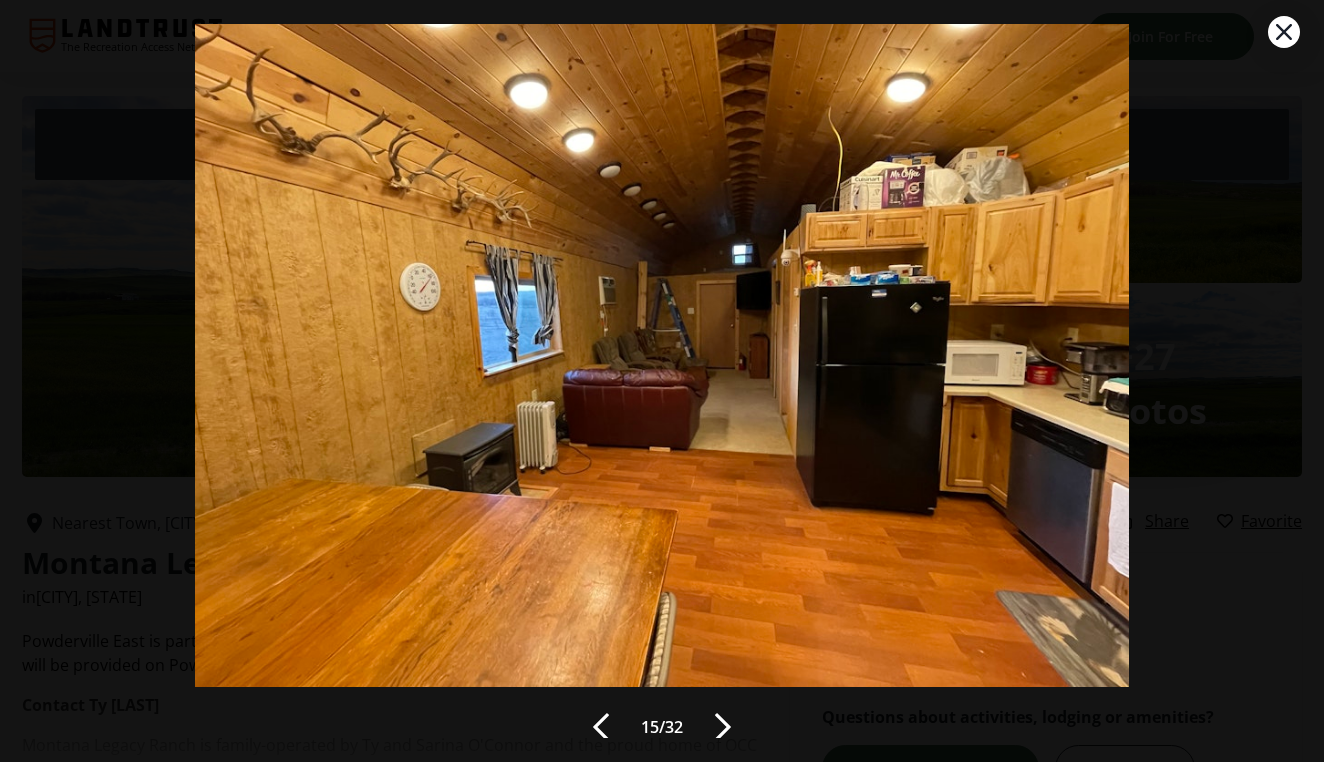 click at bounding box center (723, 727) 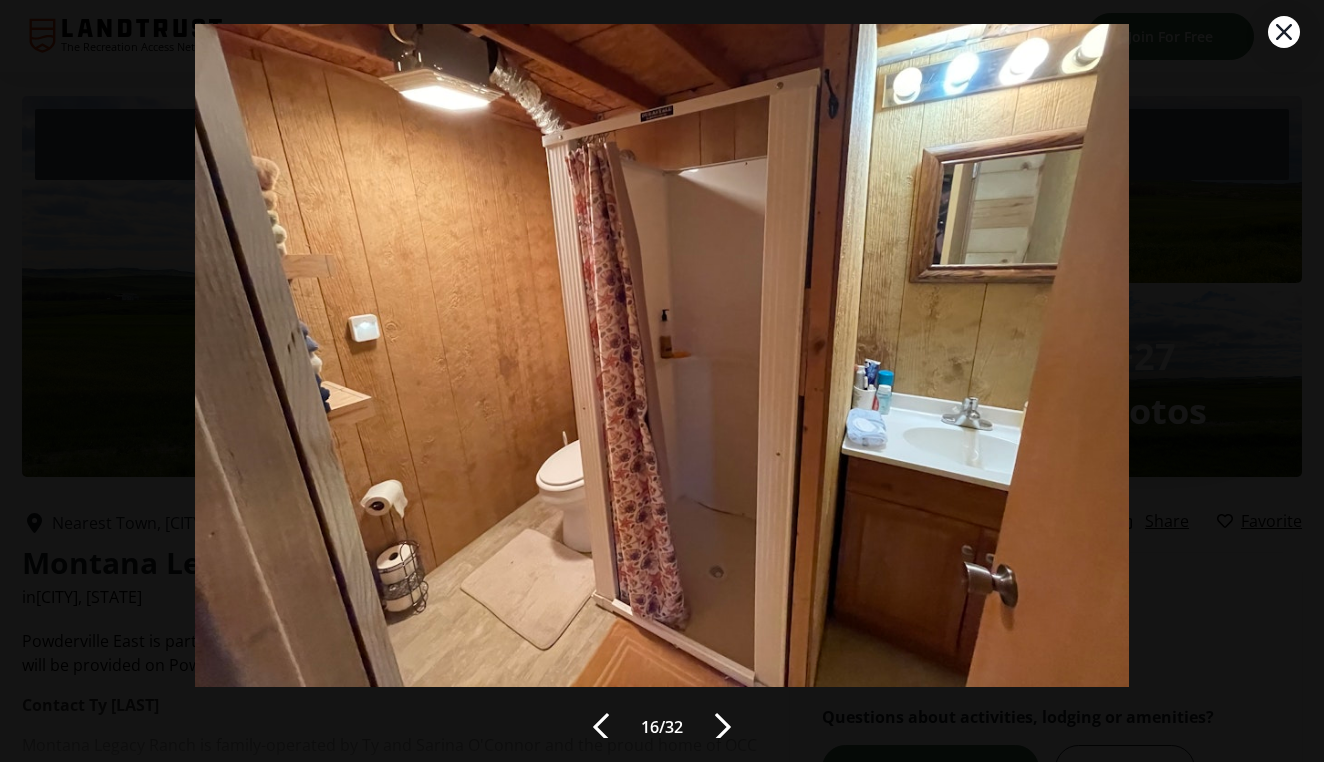 click at bounding box center [601, 727] 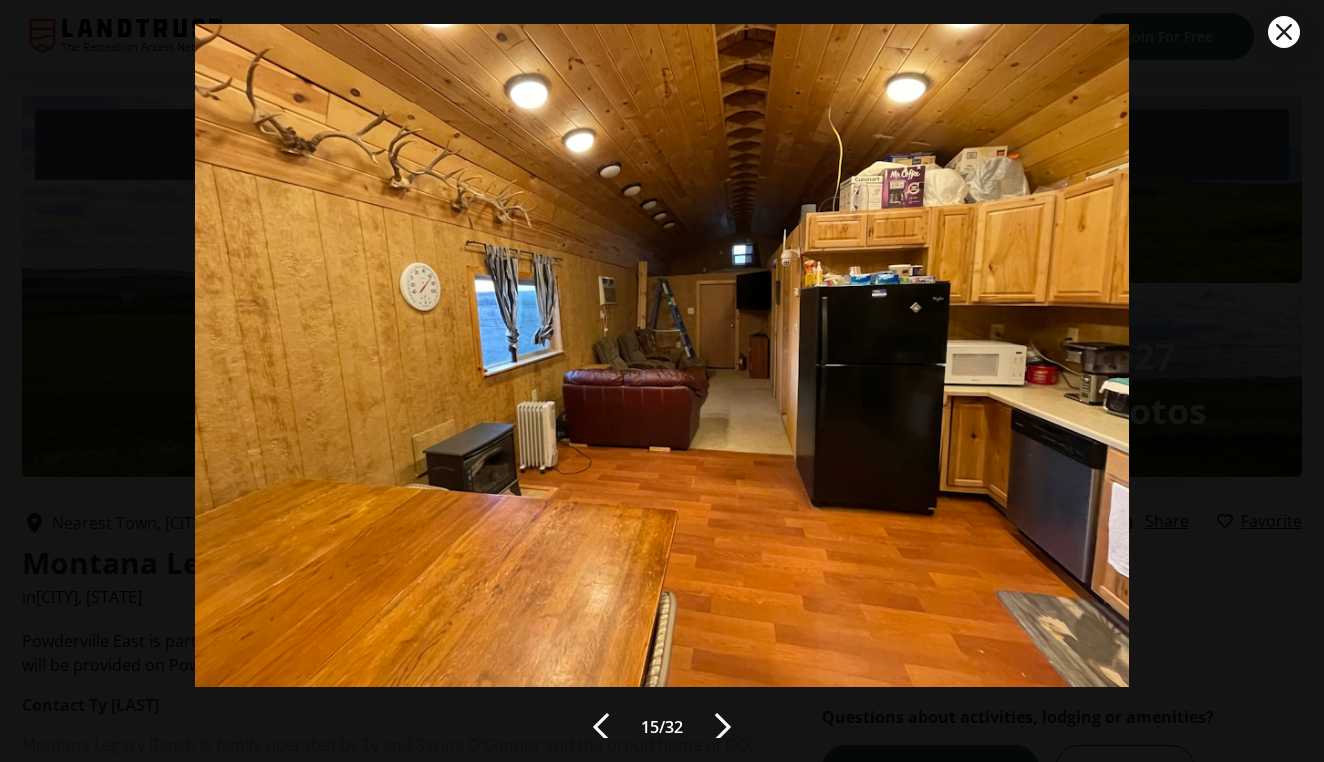 click at bounding box center (723, 727) 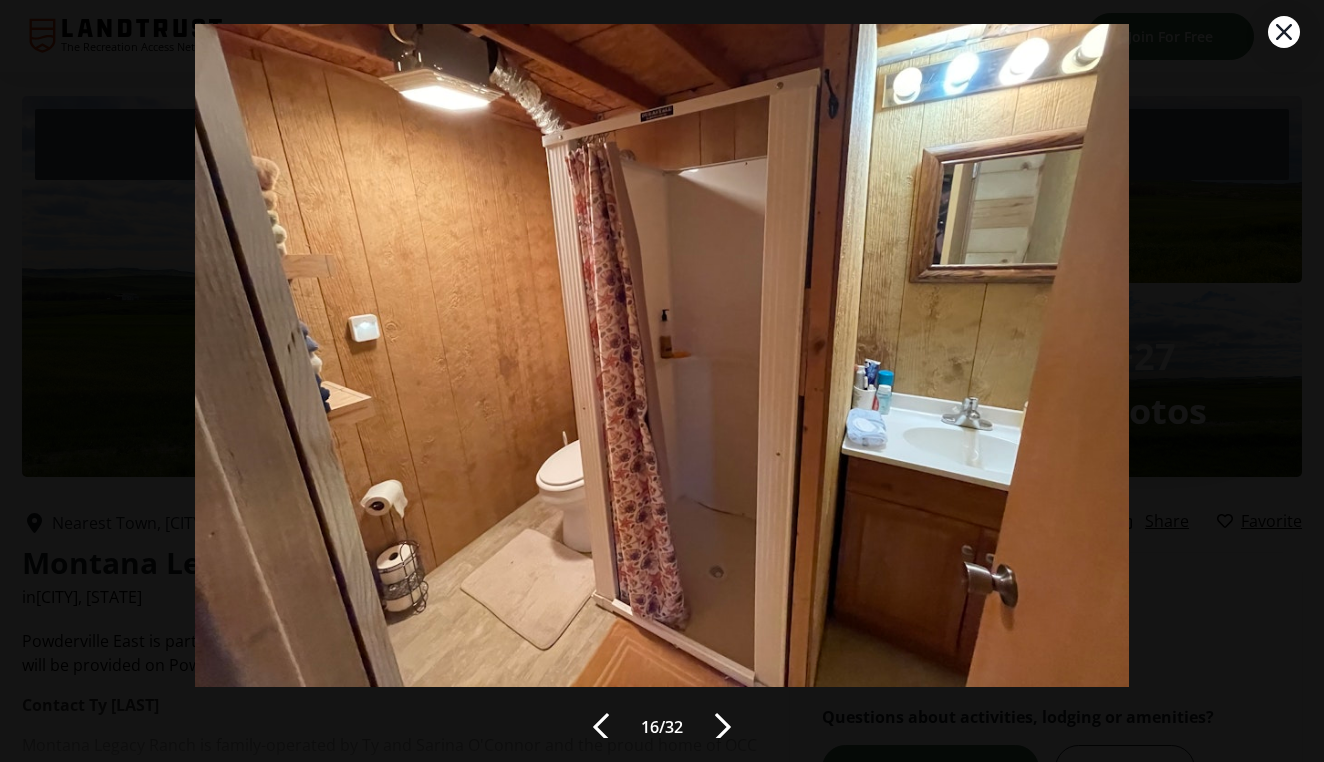 click at bounding box center [723, 727] 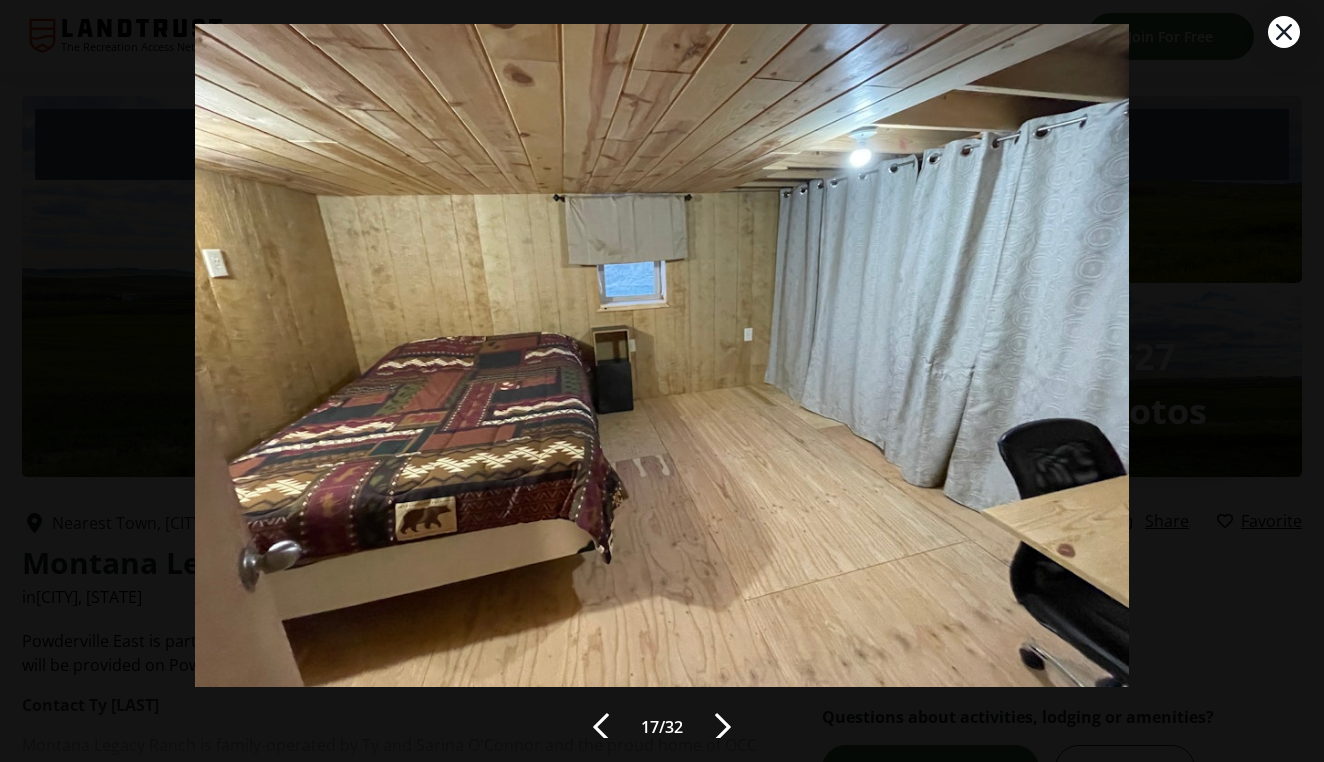 click at bounding box center (723, 727) 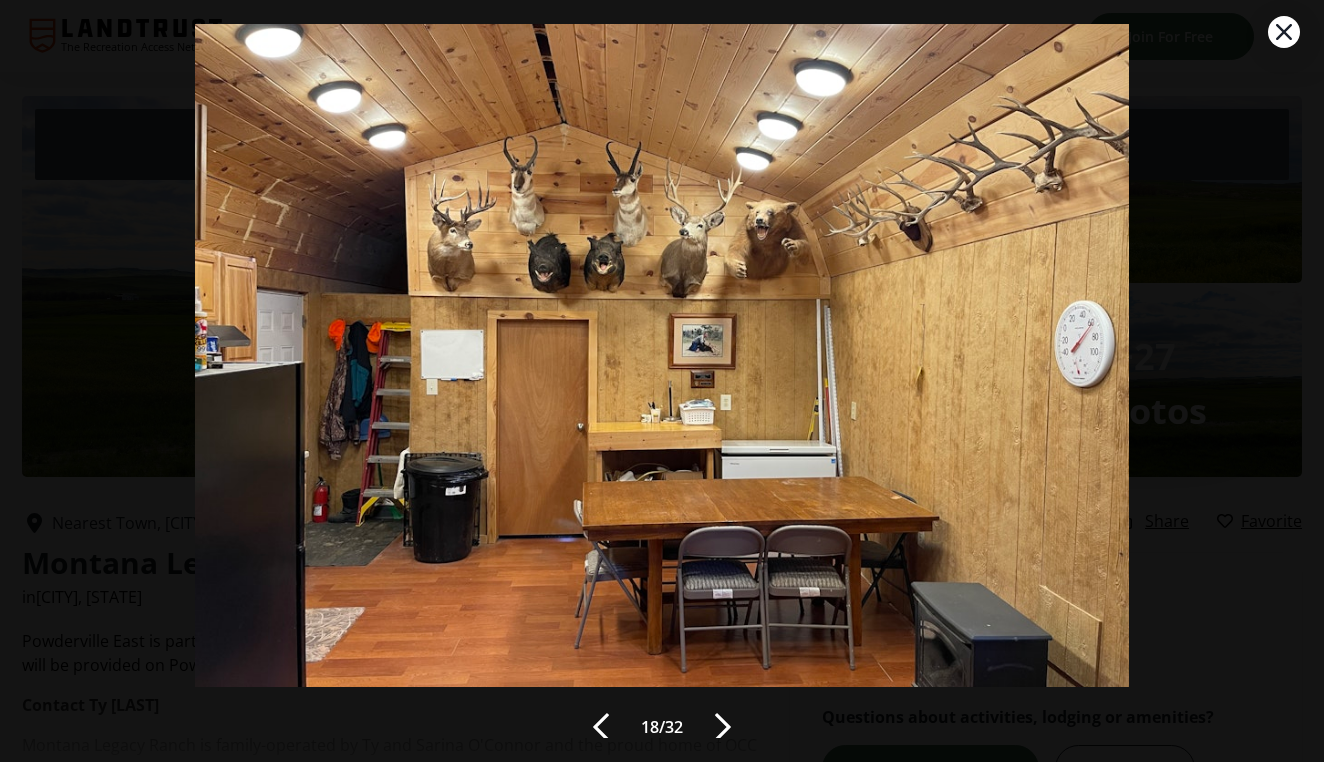 click at bounding box center [723, 727] 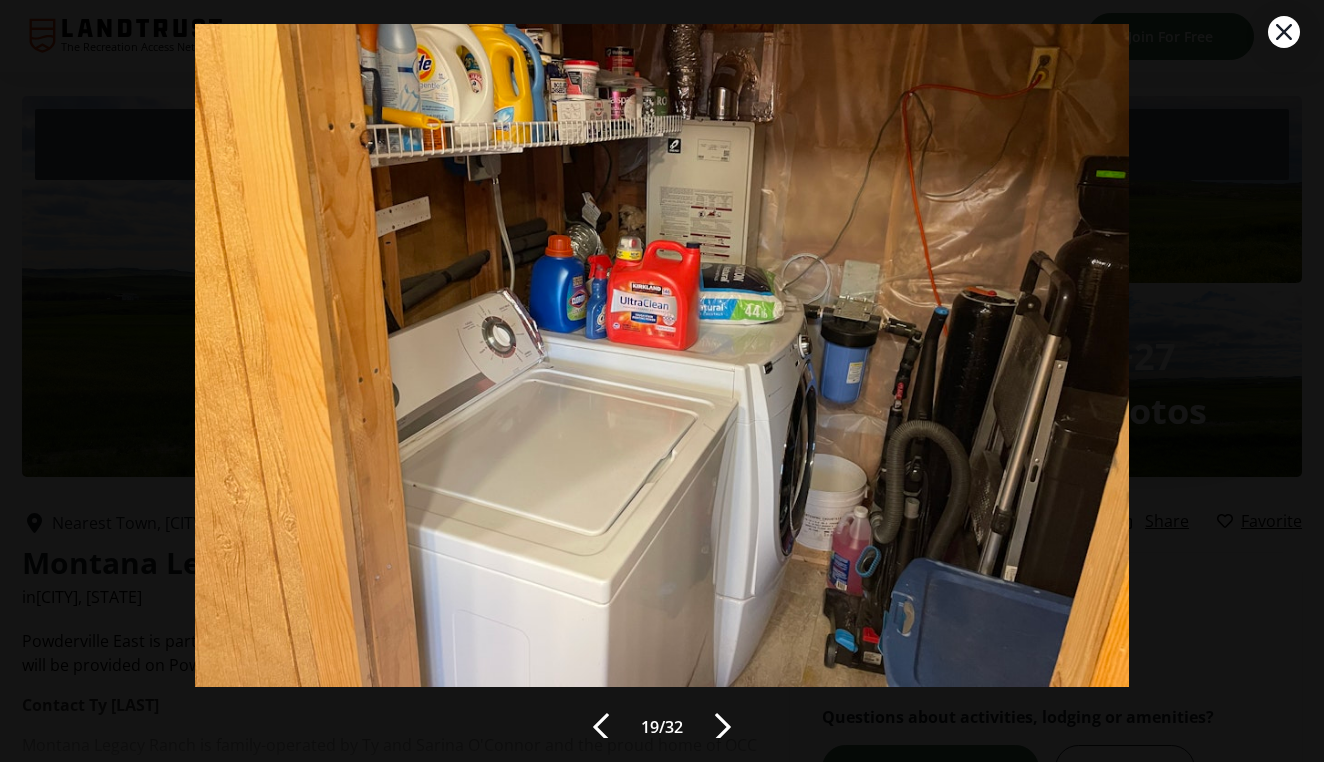 click at bounding box center [601, 727] 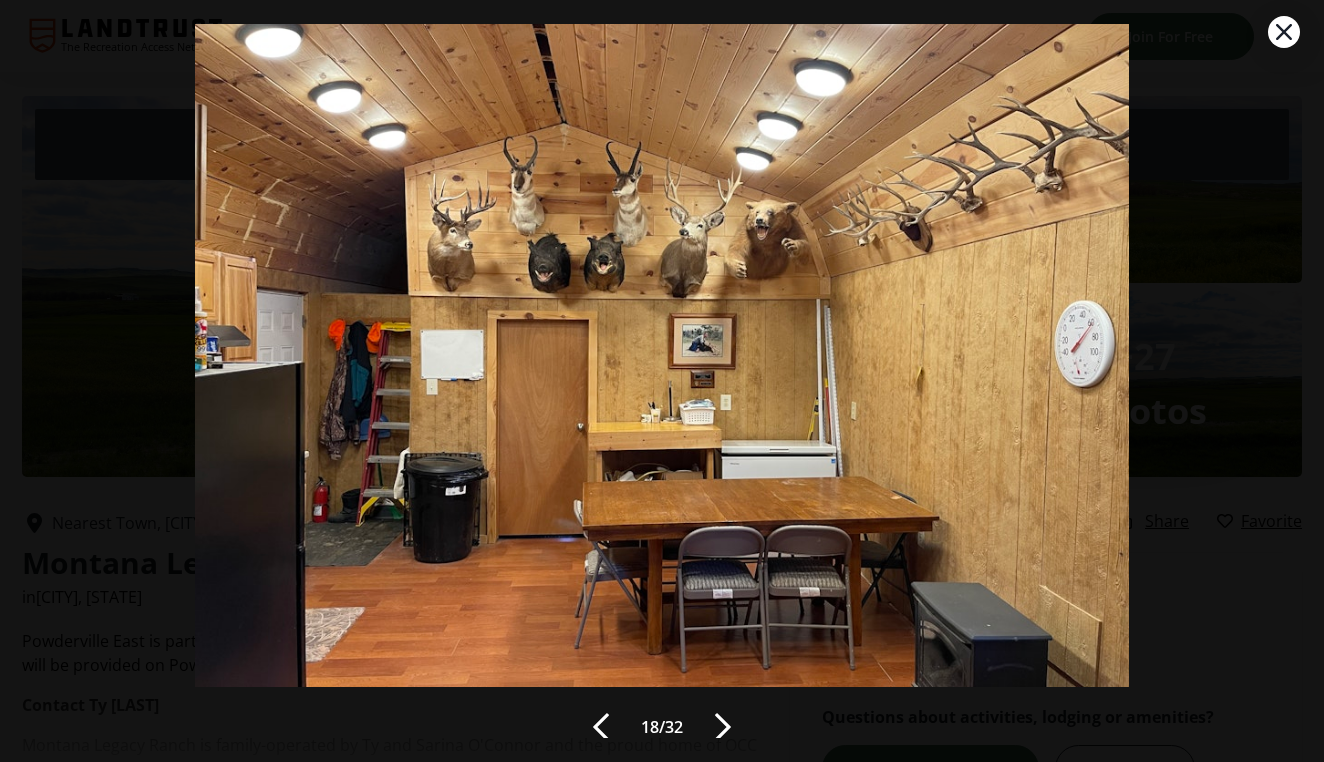click at bounding box center [723, 727] 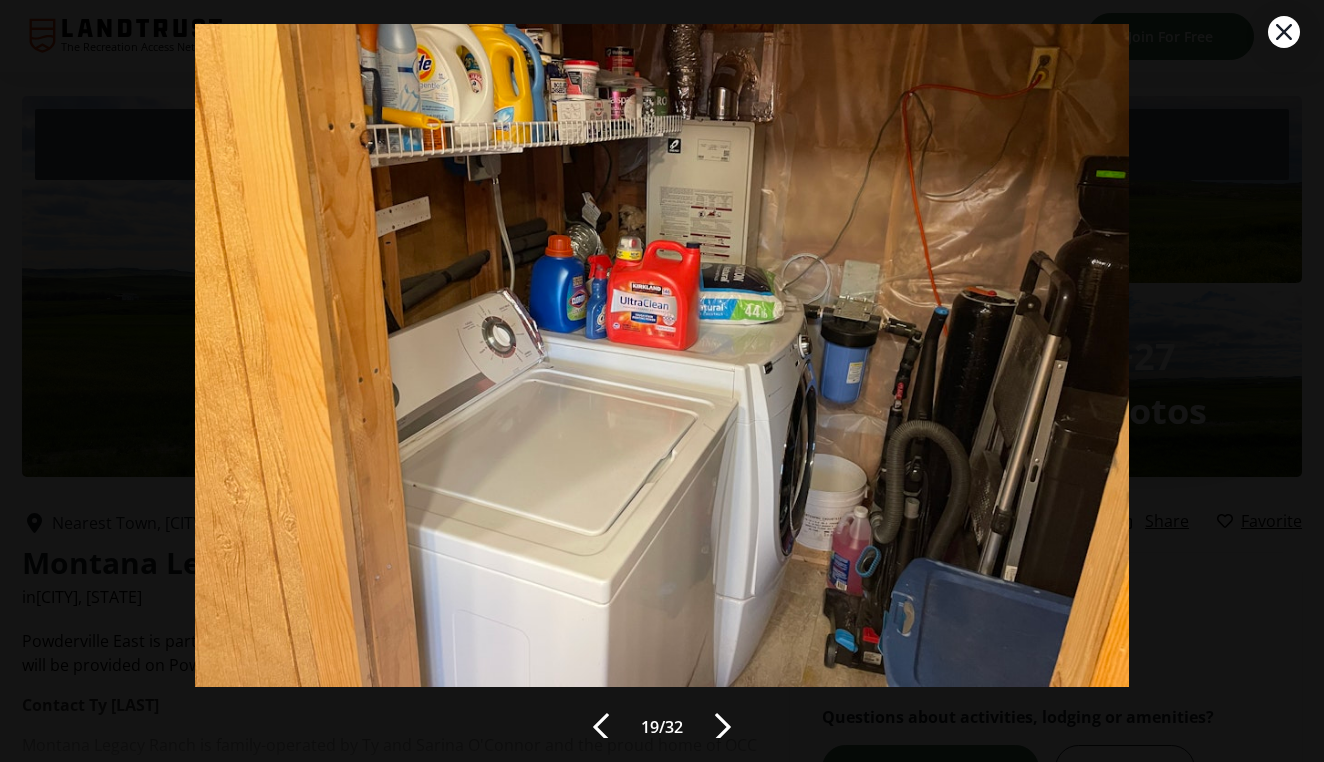 click at bounding box center [723, 727] 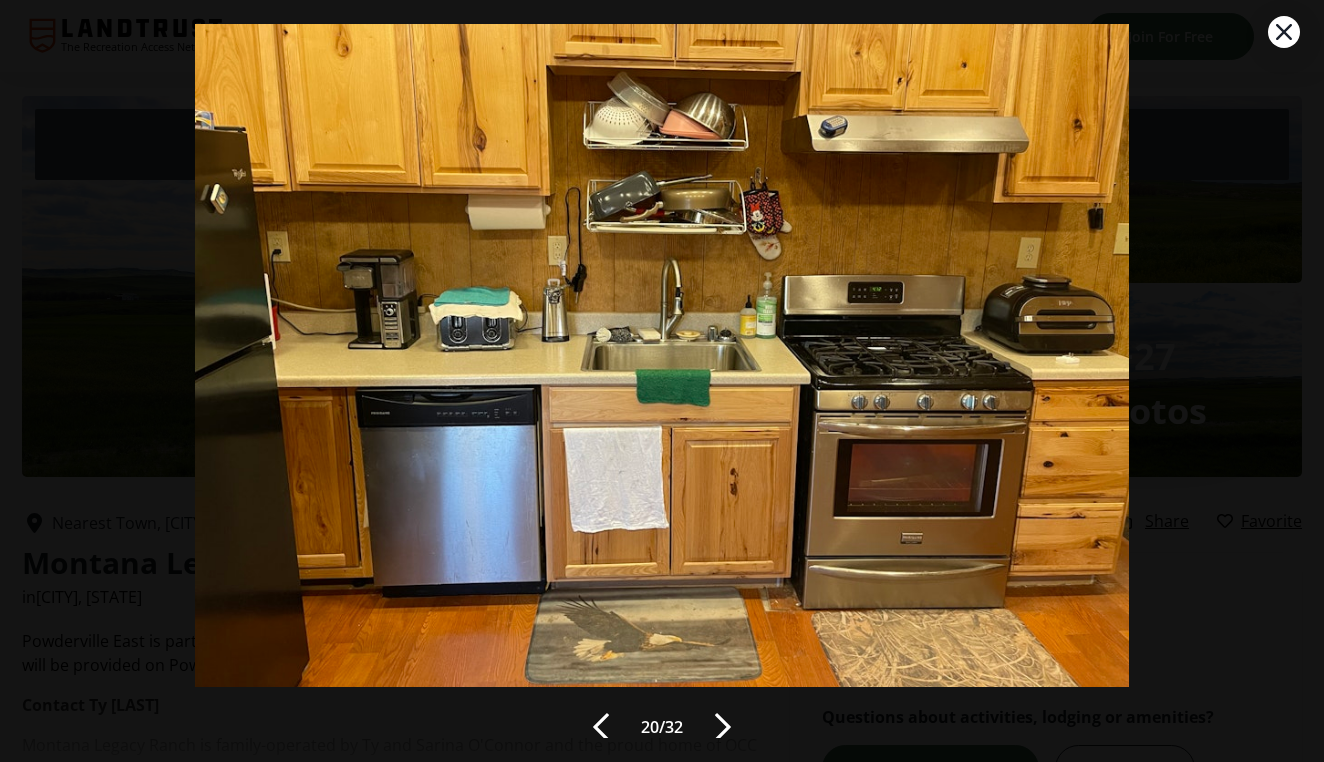 click at bounding box center (723, 727) 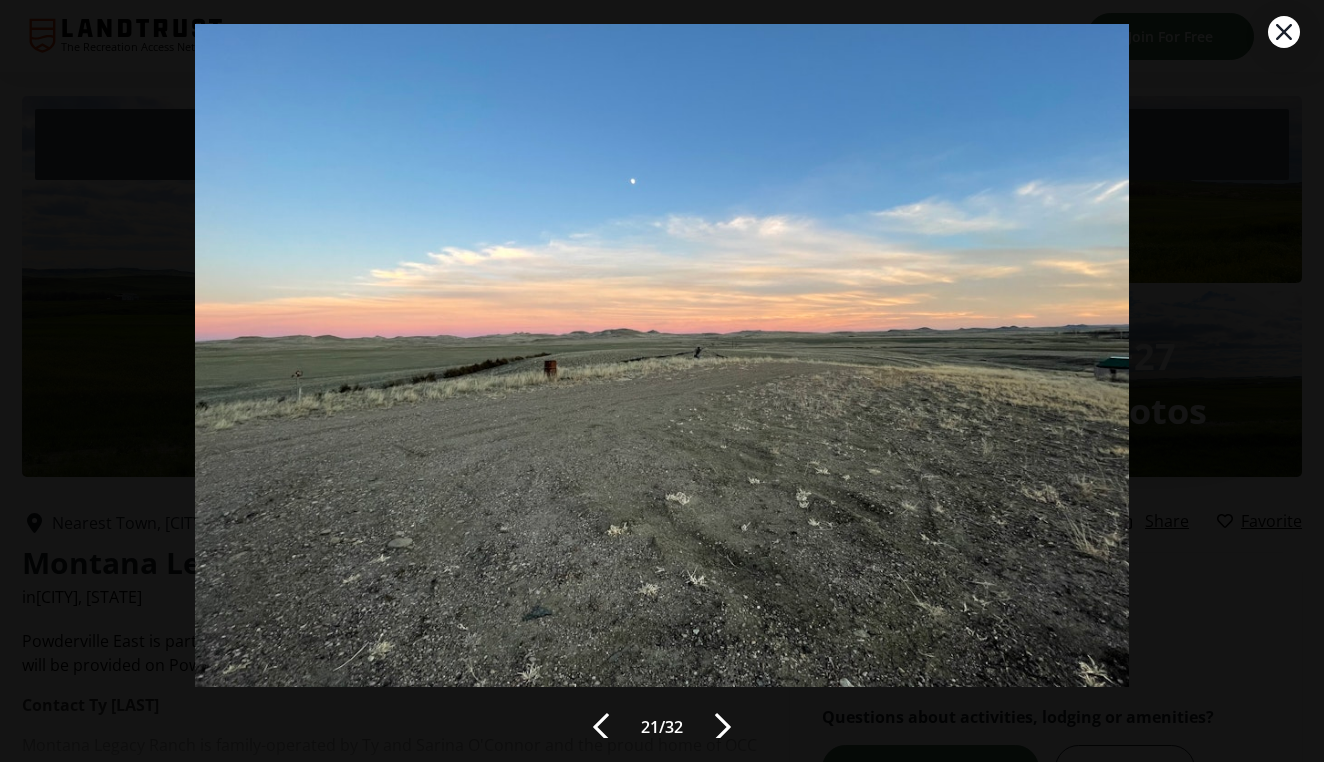 click at bounding box center (723, 727) 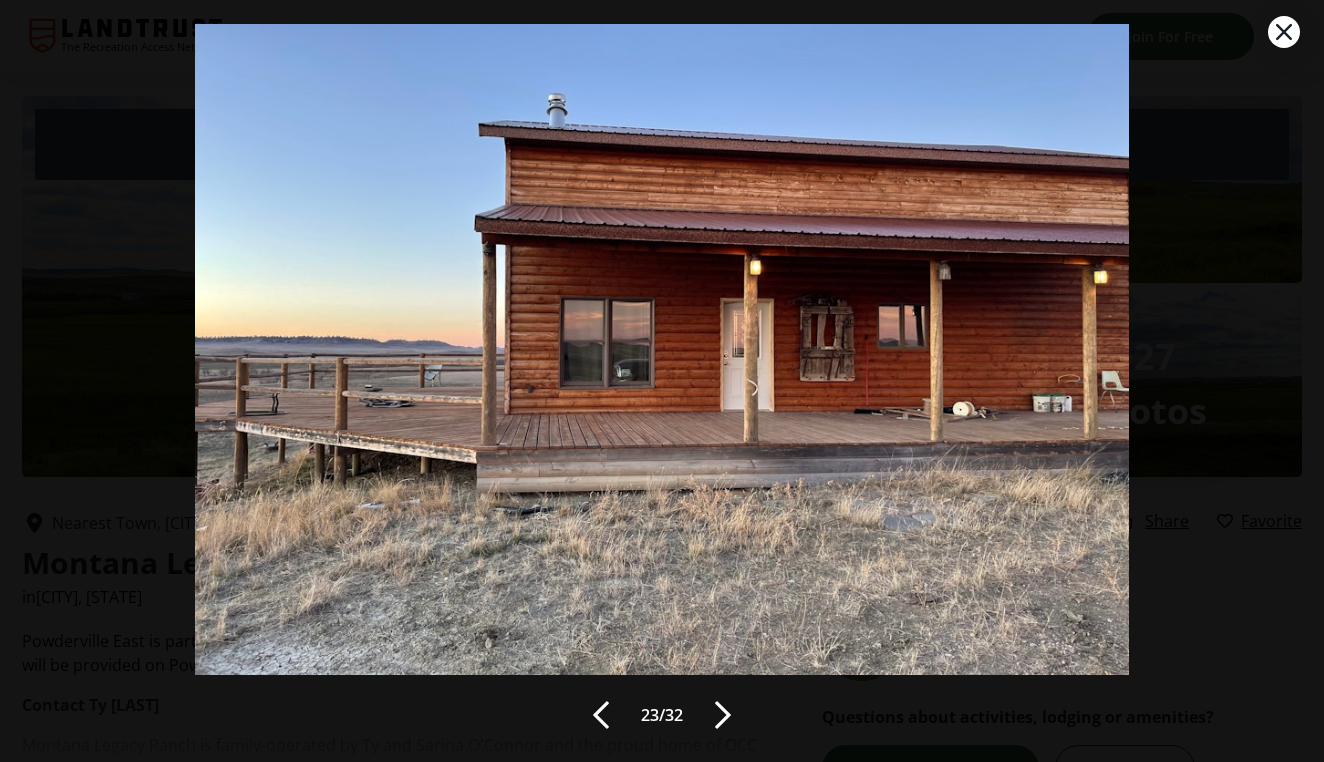 click at bounding box center (723, 715) 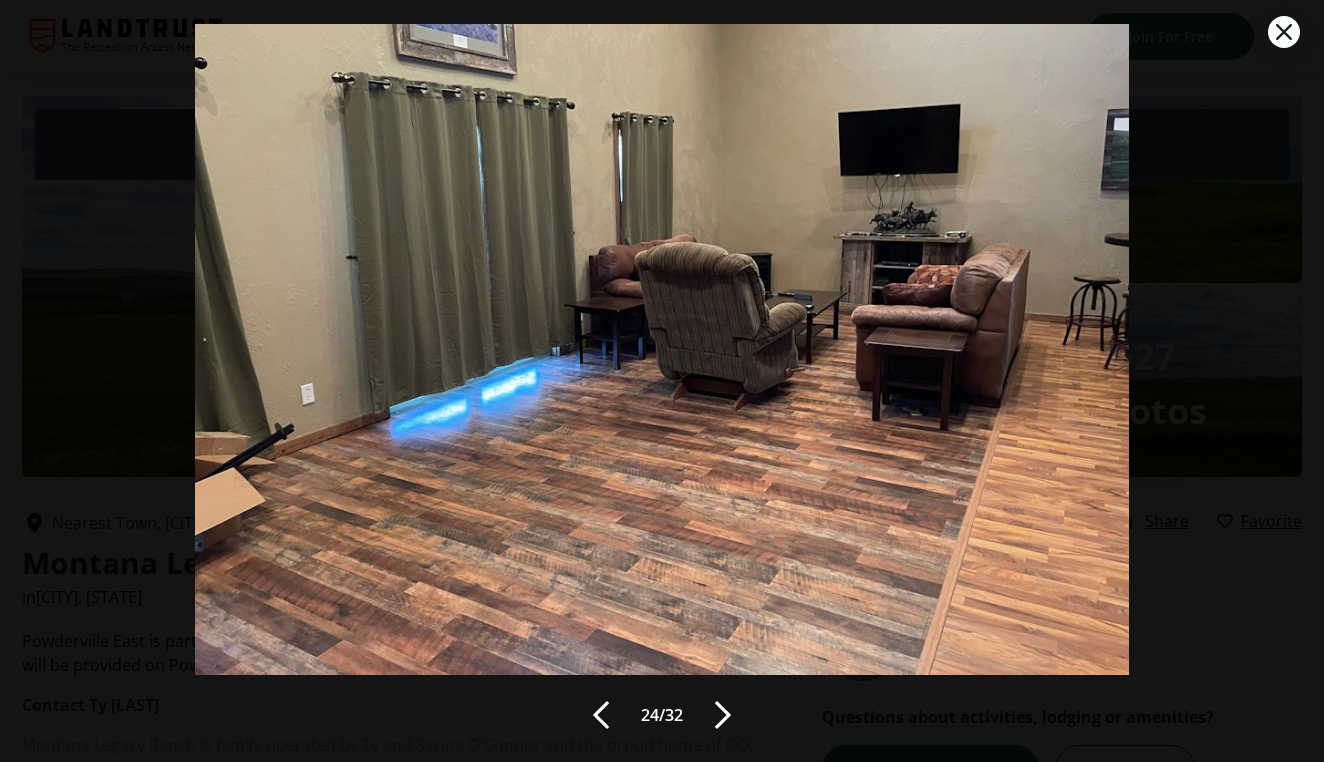 click at bounding box center [723, 715] 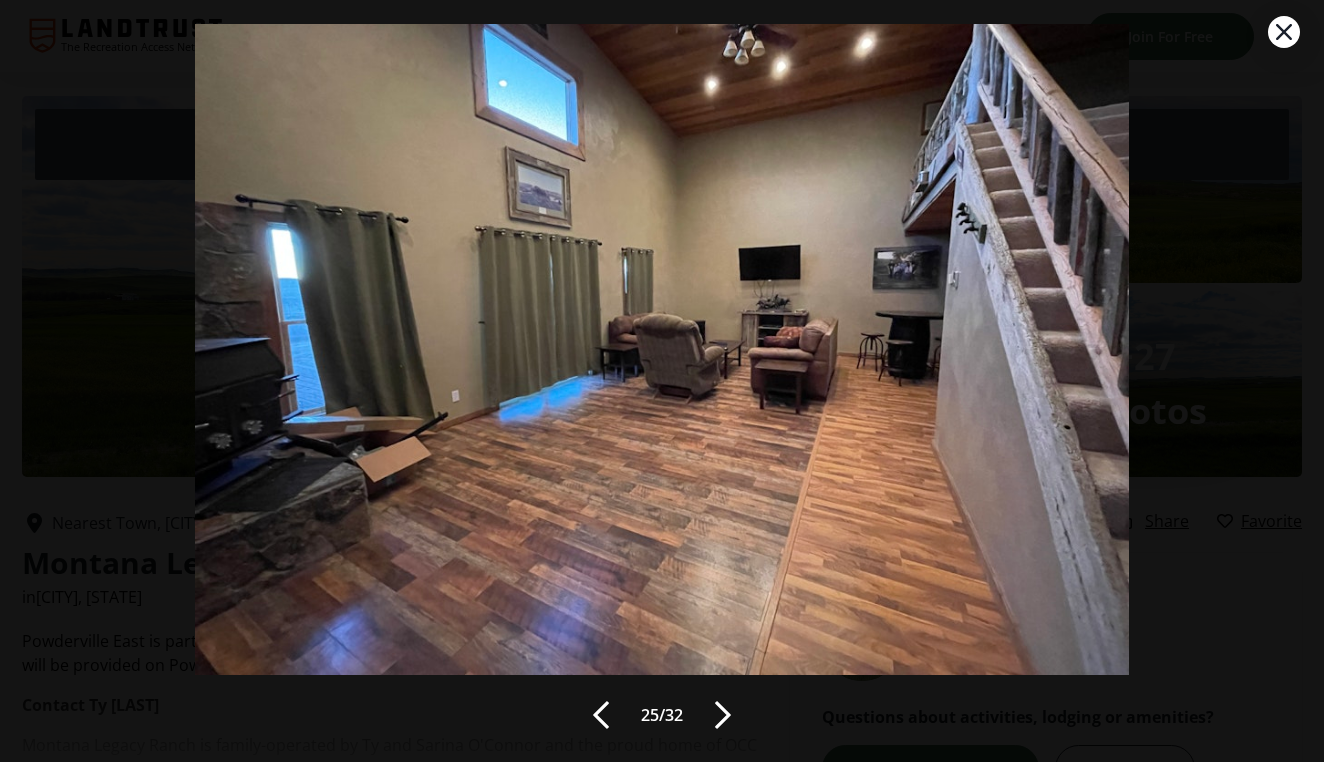 click at bounding box center (723, 715) 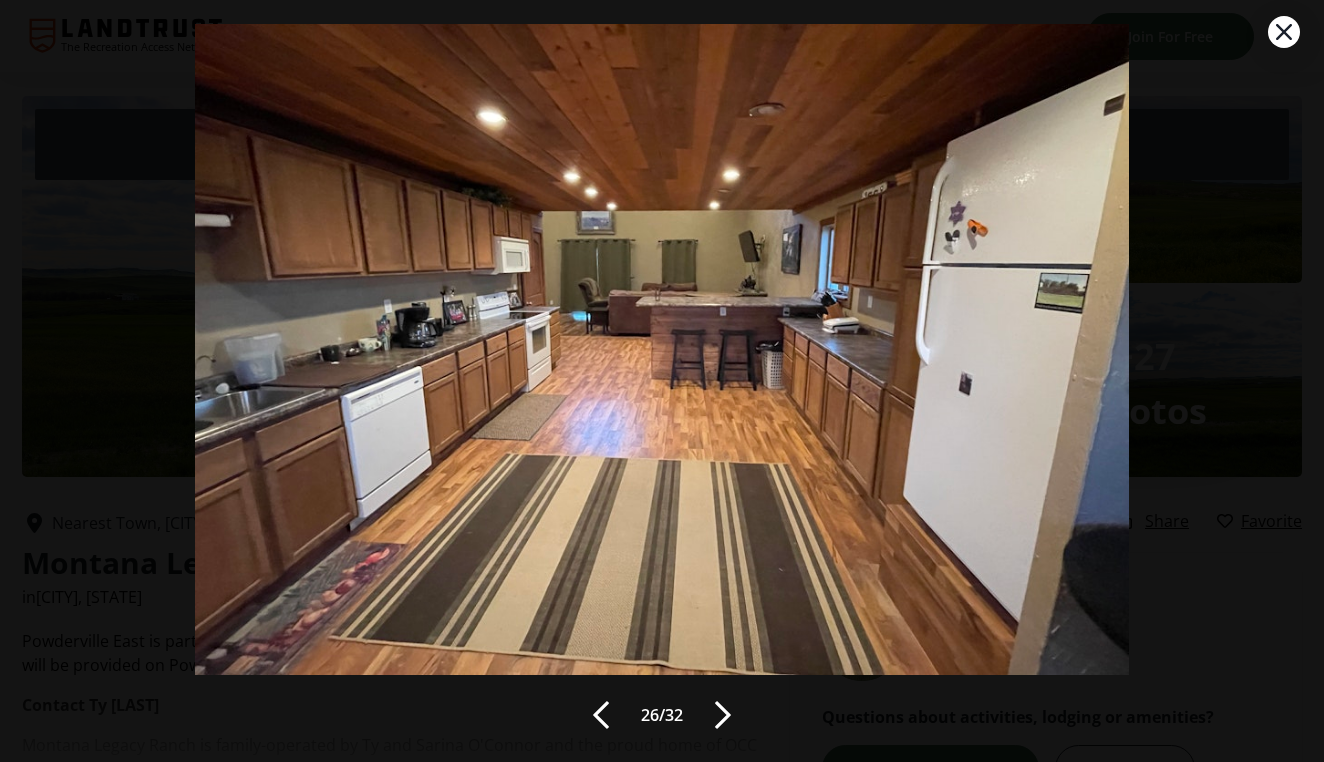 click at bounding box center [723, 715] 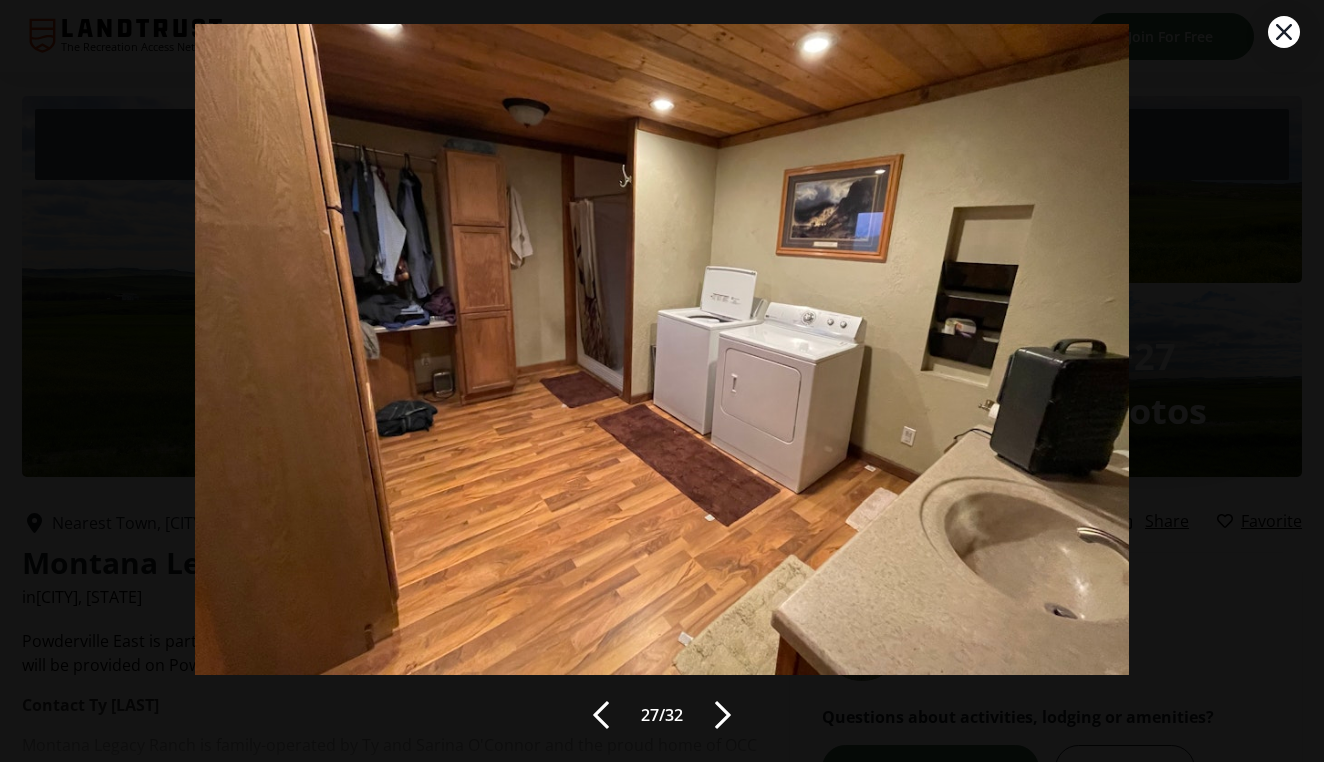 click at bounding box center [723, 715] 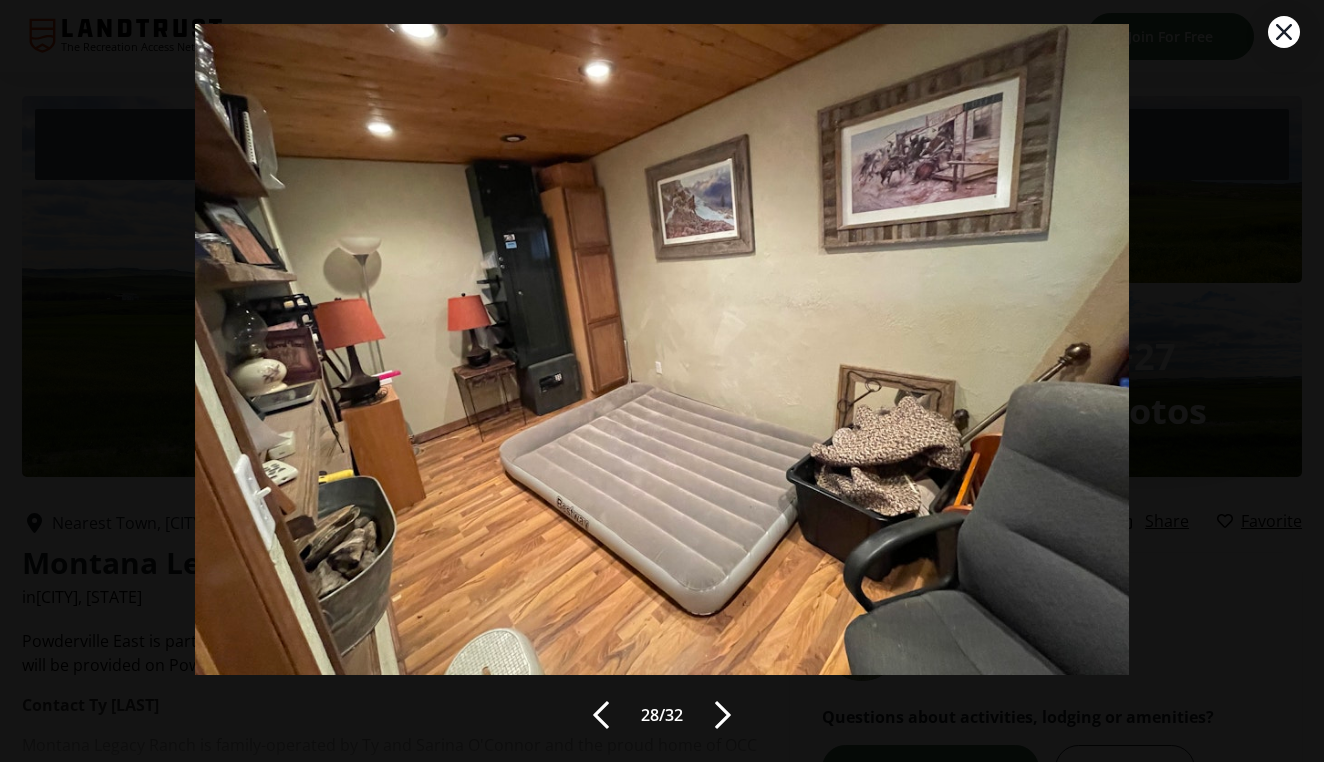 click at bounding box center (723, 715) 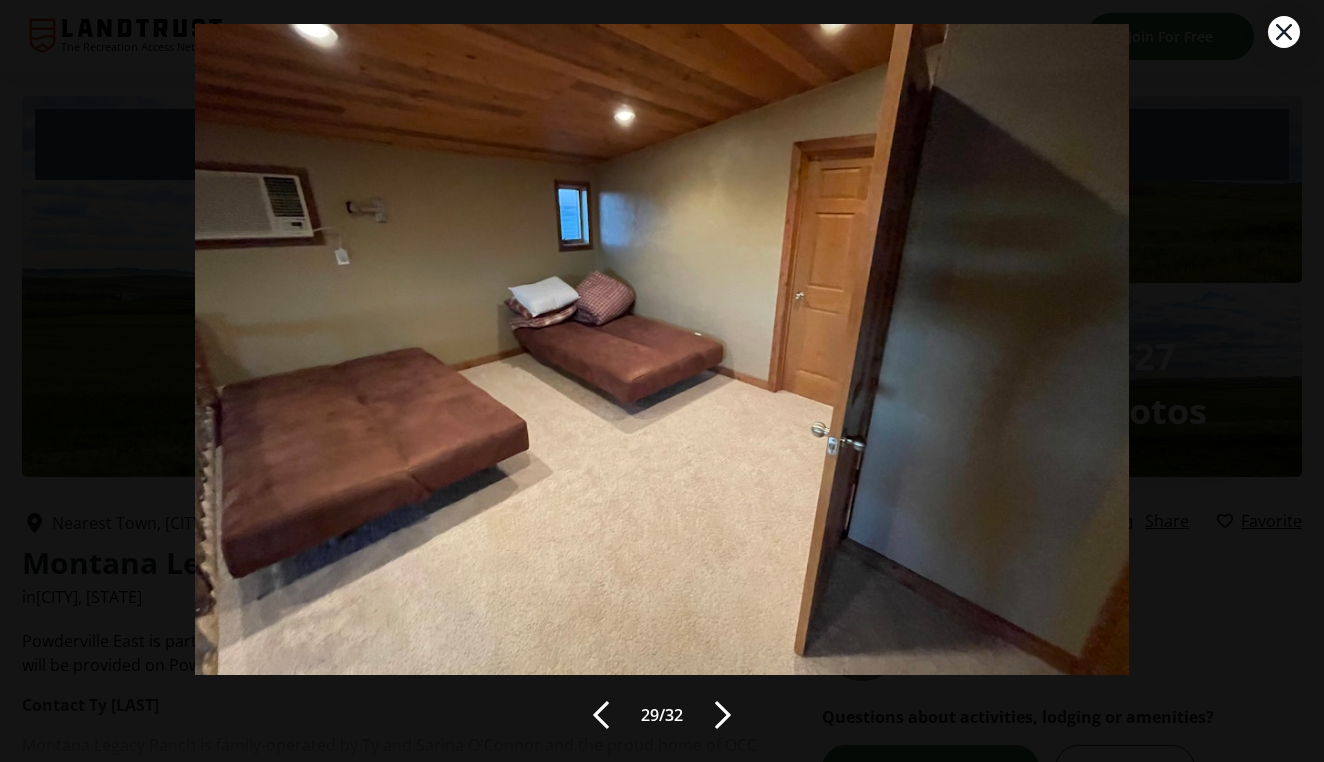 click at bounding box center (723, 715) 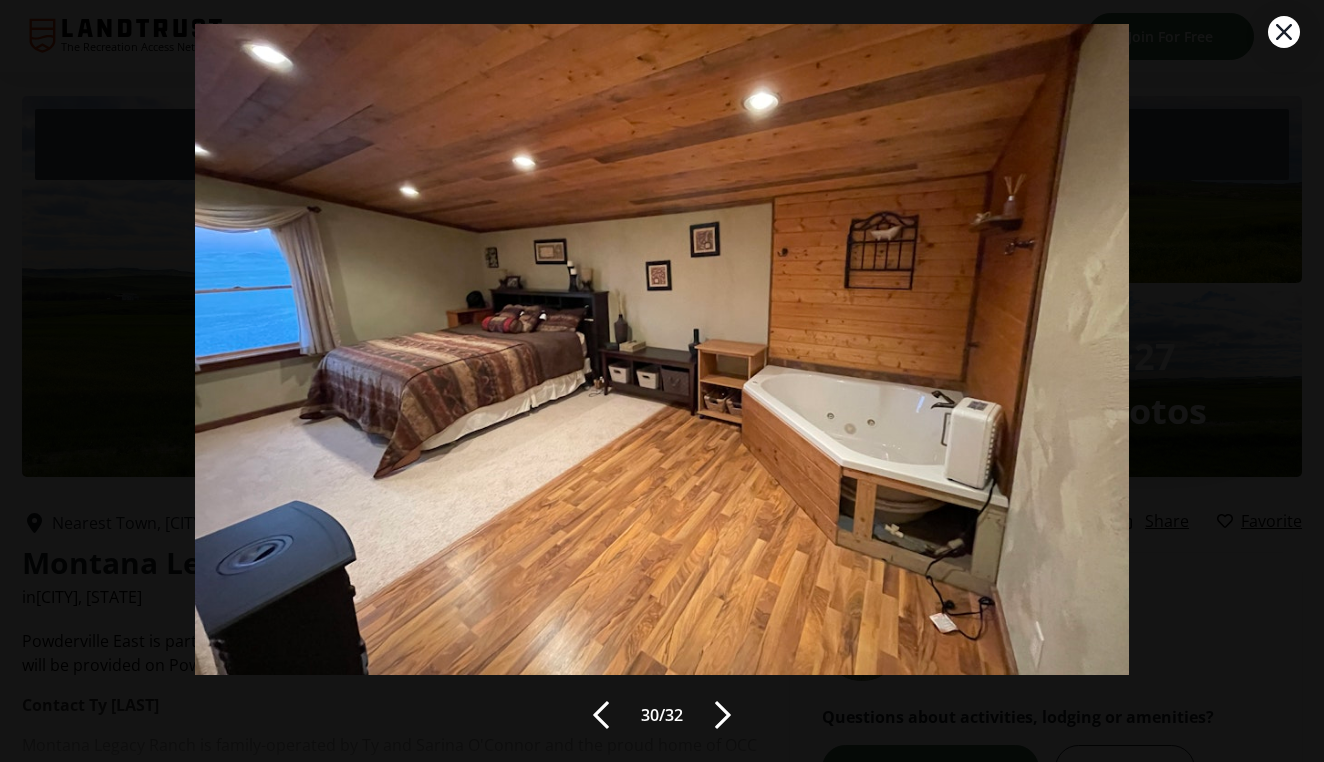 click at bounding box center [723, 715] 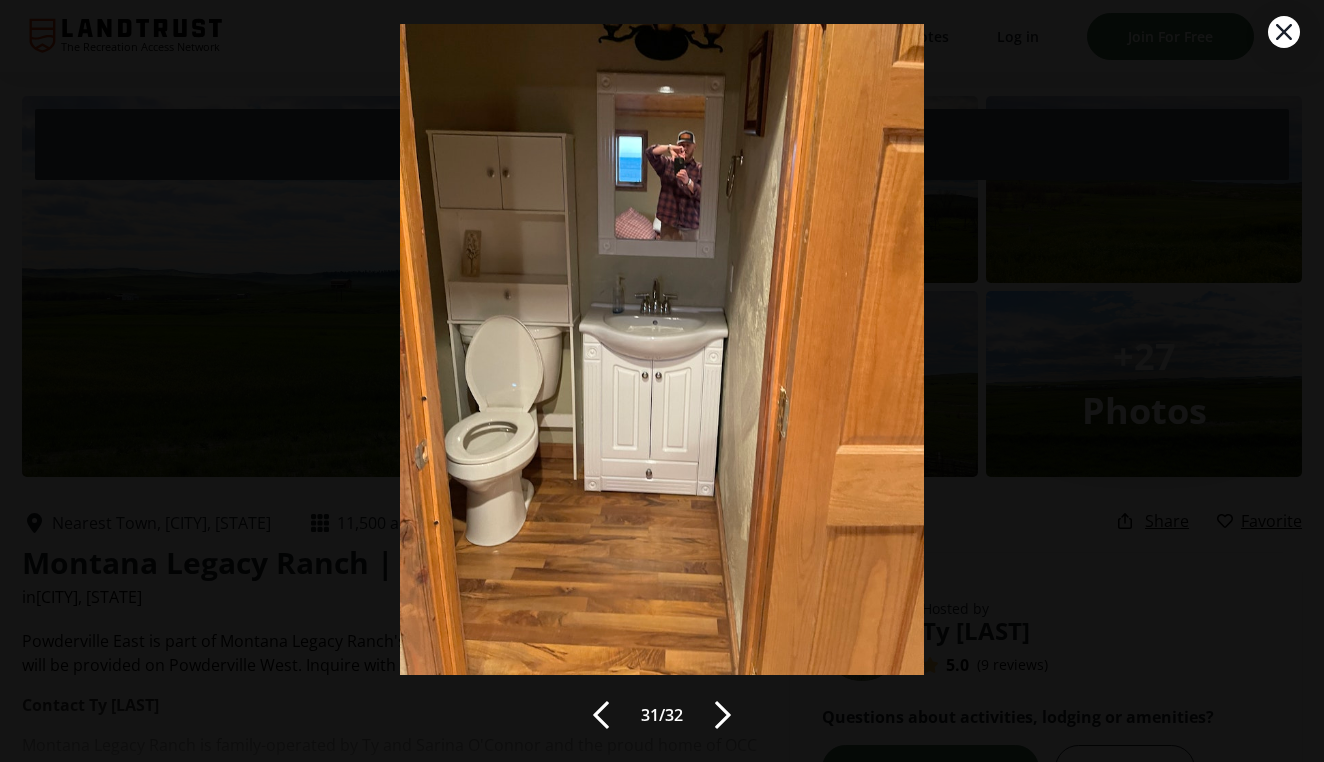 click at bounding box center (723, 715) 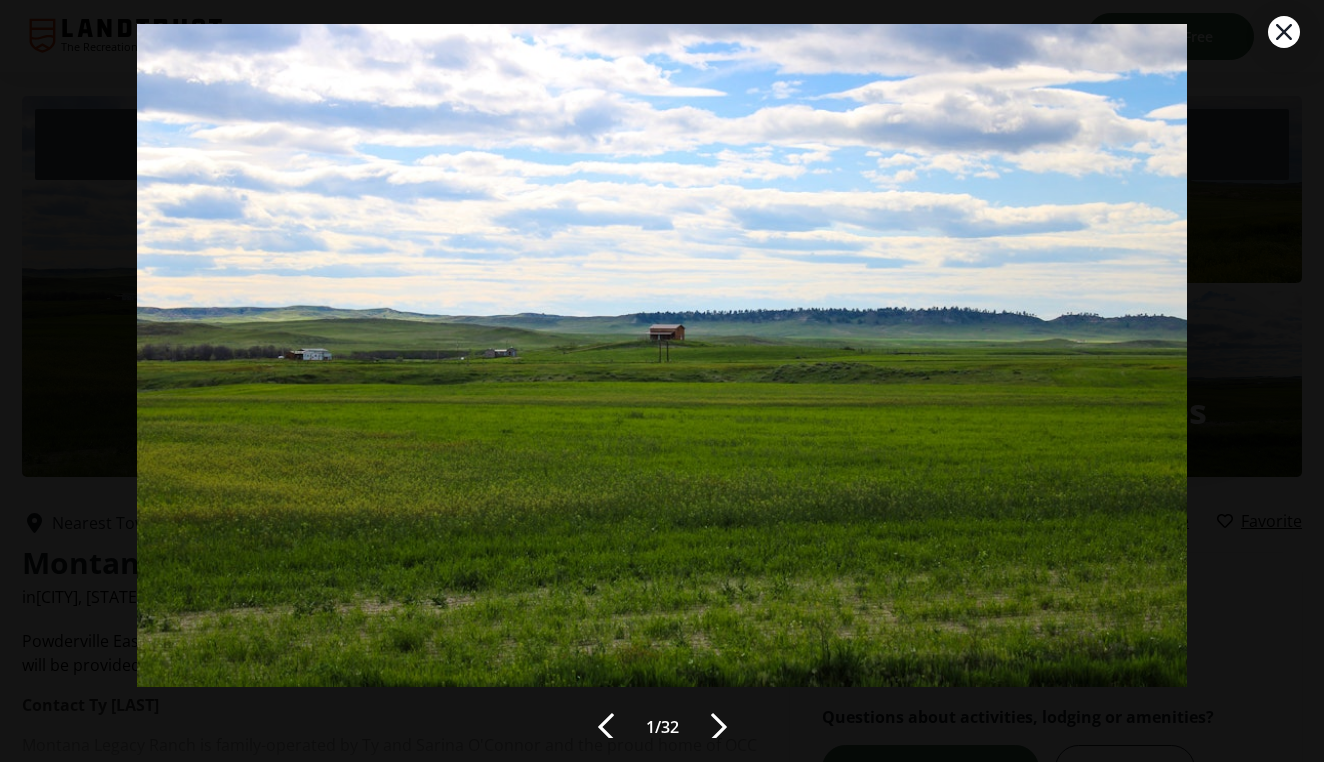 click at bounding box center (719, 727) 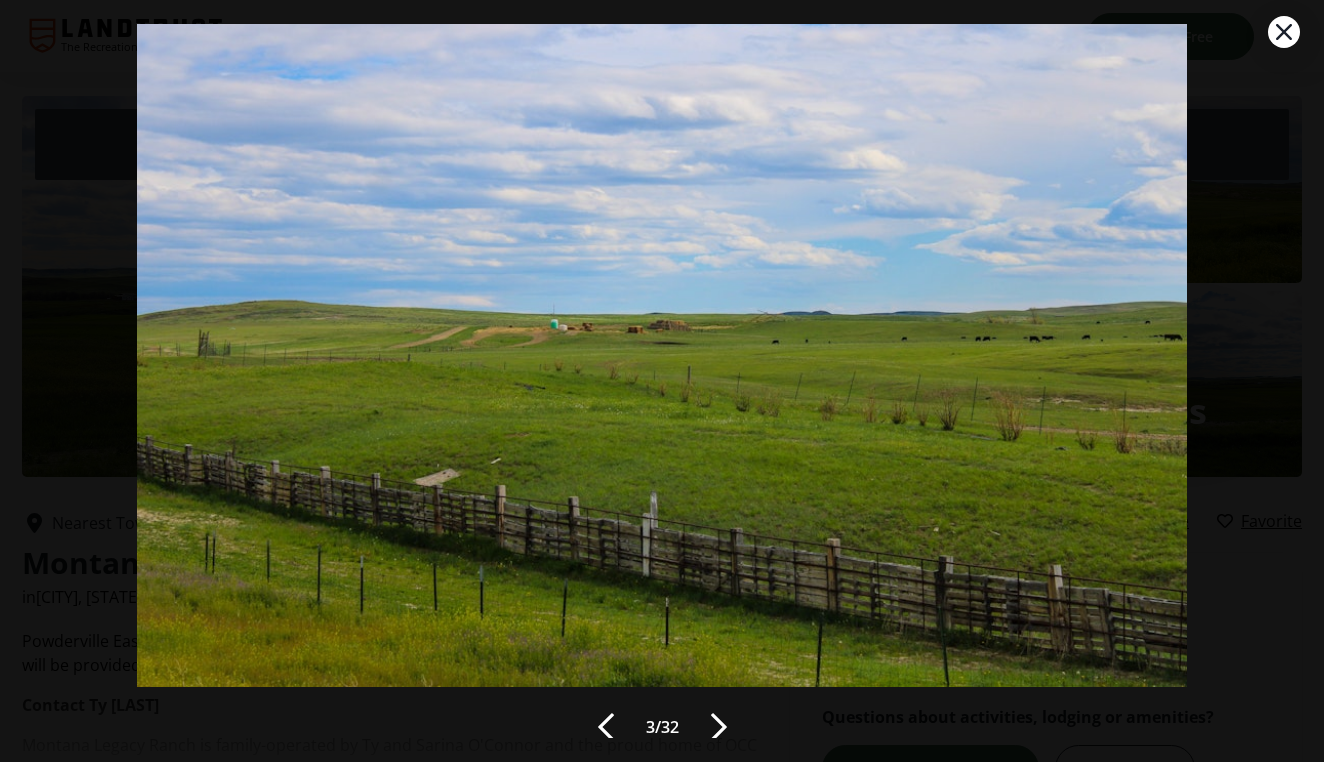click at bounding box center [719, 727] 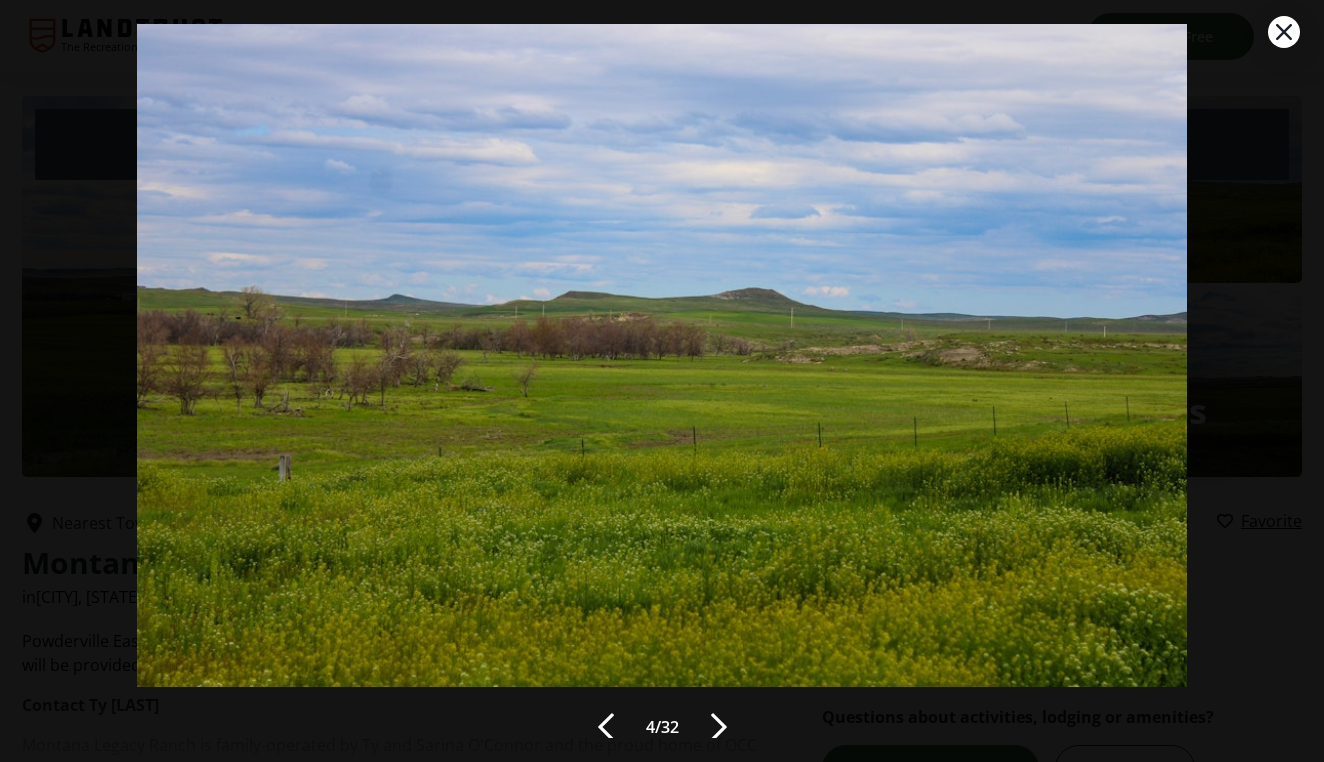 click at bounding box center [719, 727] 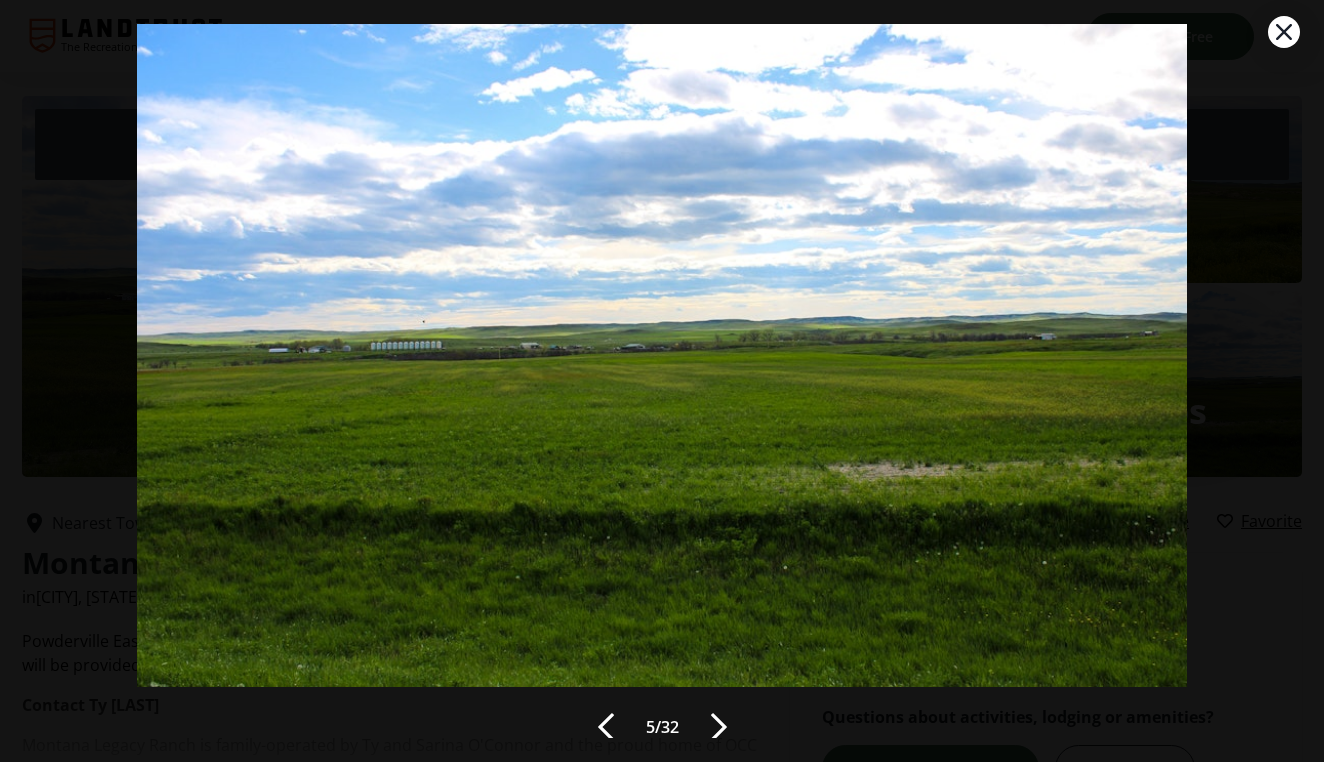 click at bounding box center [719, 727] 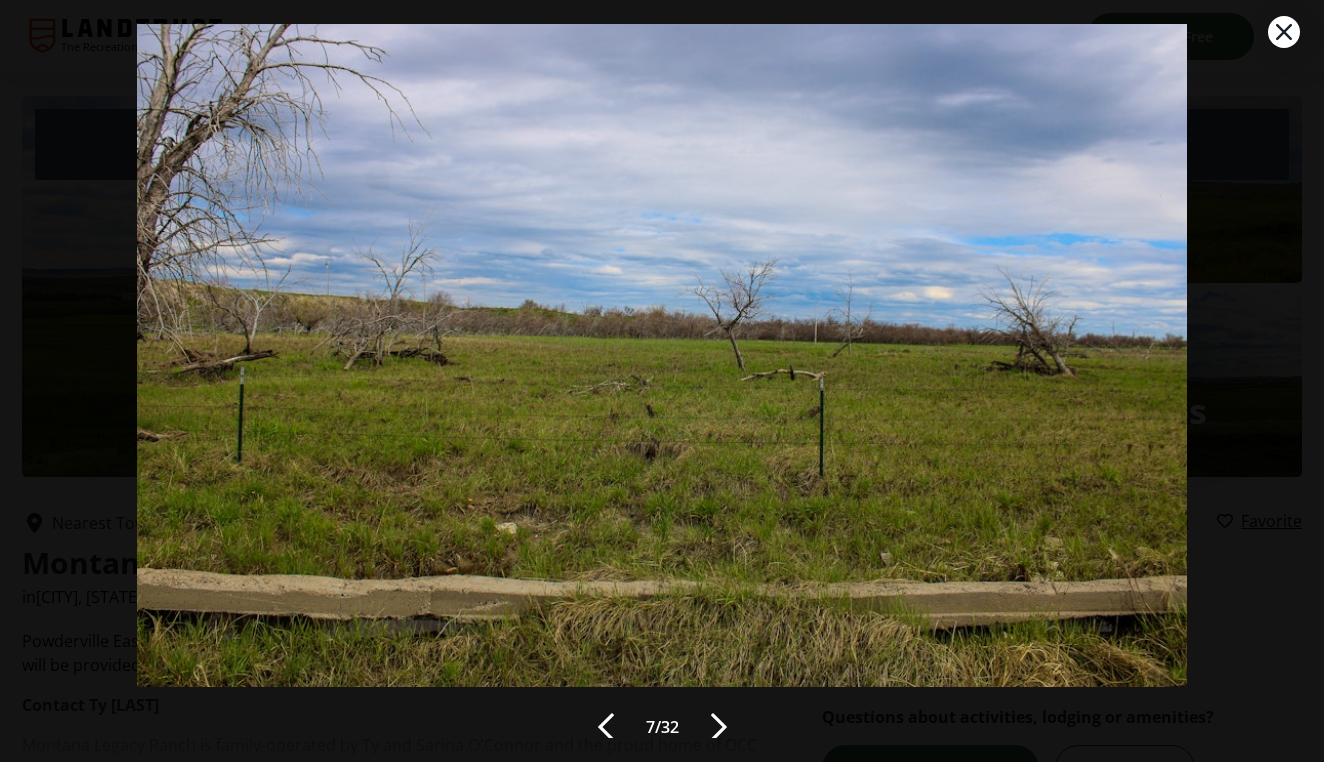 click at bounding box center [719, 727] 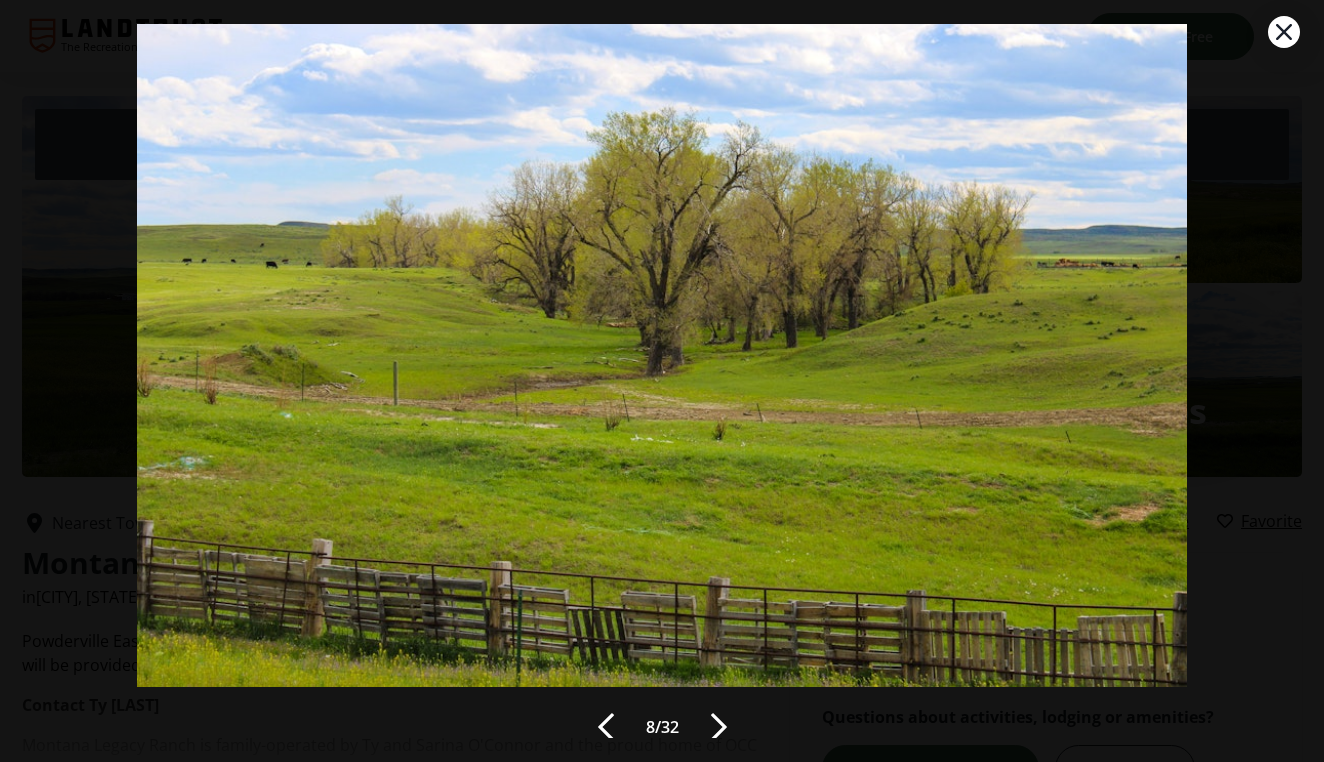 click at bounding box center [1284, 32] 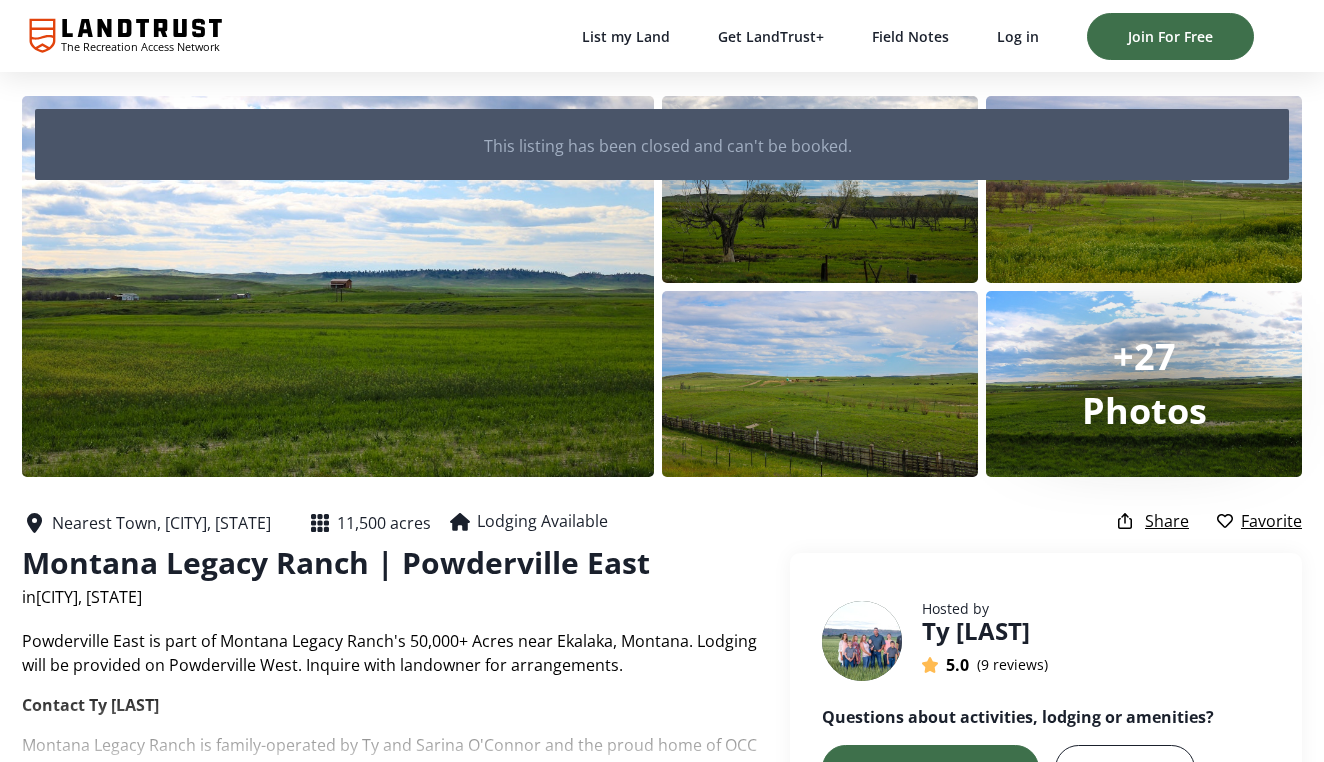 click on "The Recreation Access Network" 